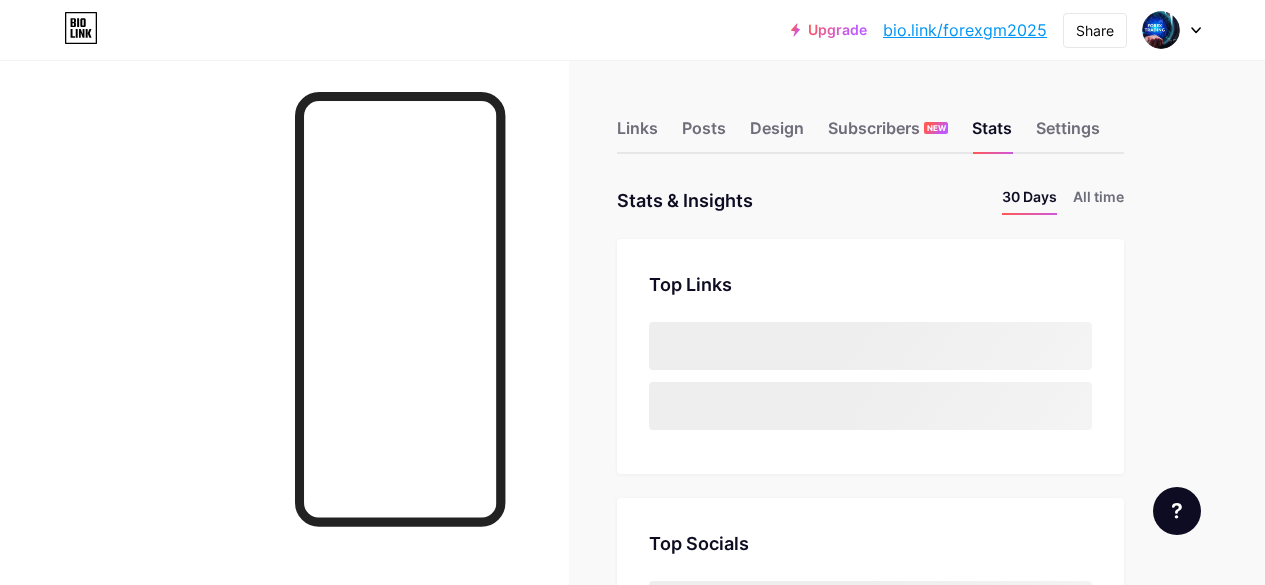 scroll, scrollTop: 0, scrollLeft: 0, axis: both 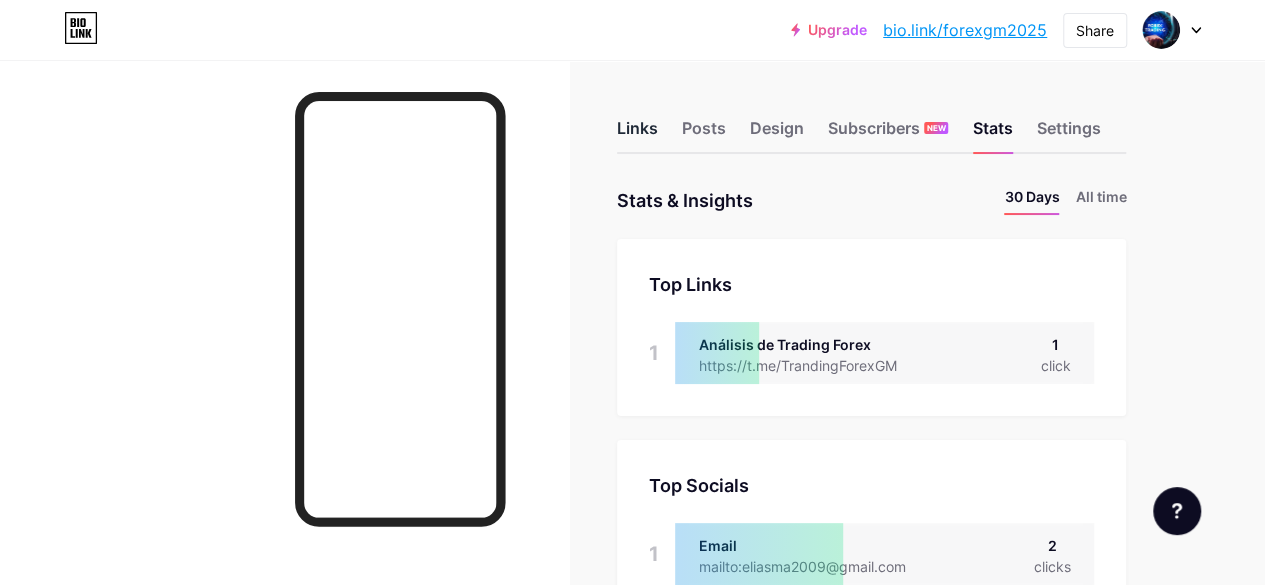 click on "Links" at bounding box center [637, 134] 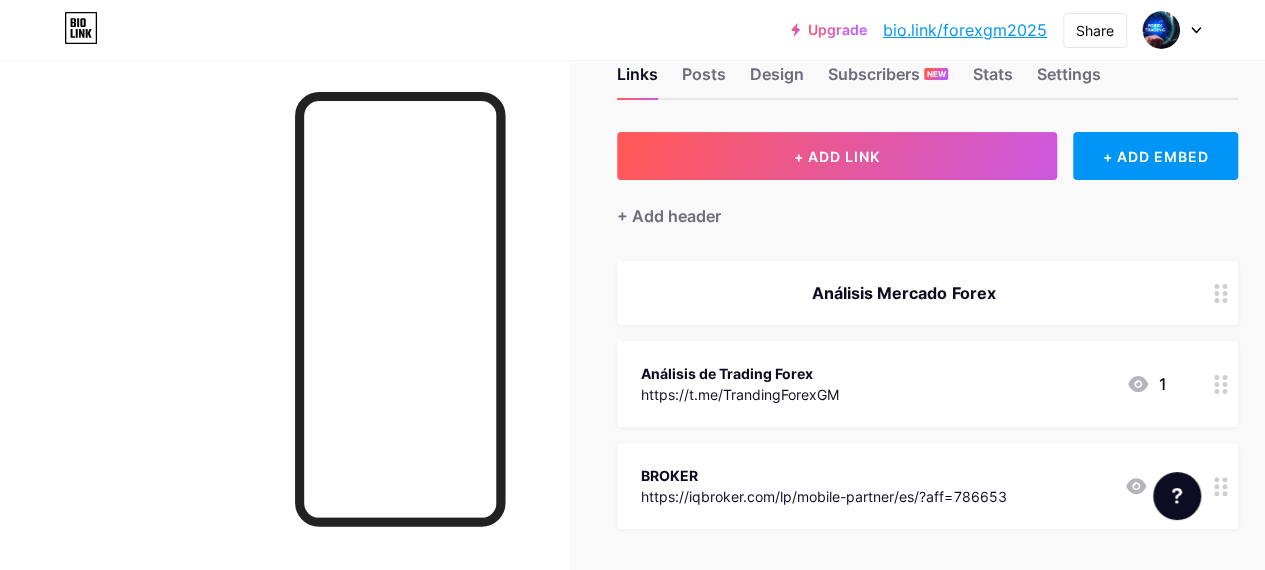 scroll, scrollTop: 100, scrollLeft: 0, axis: vertical 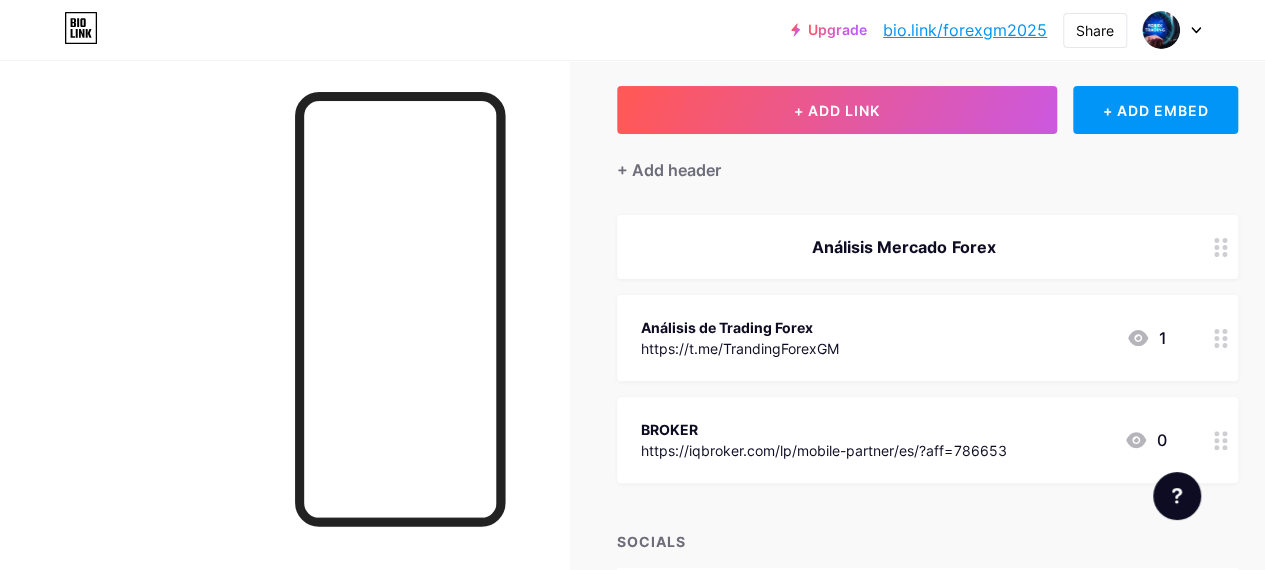 click at bounding box center (1221, 440) 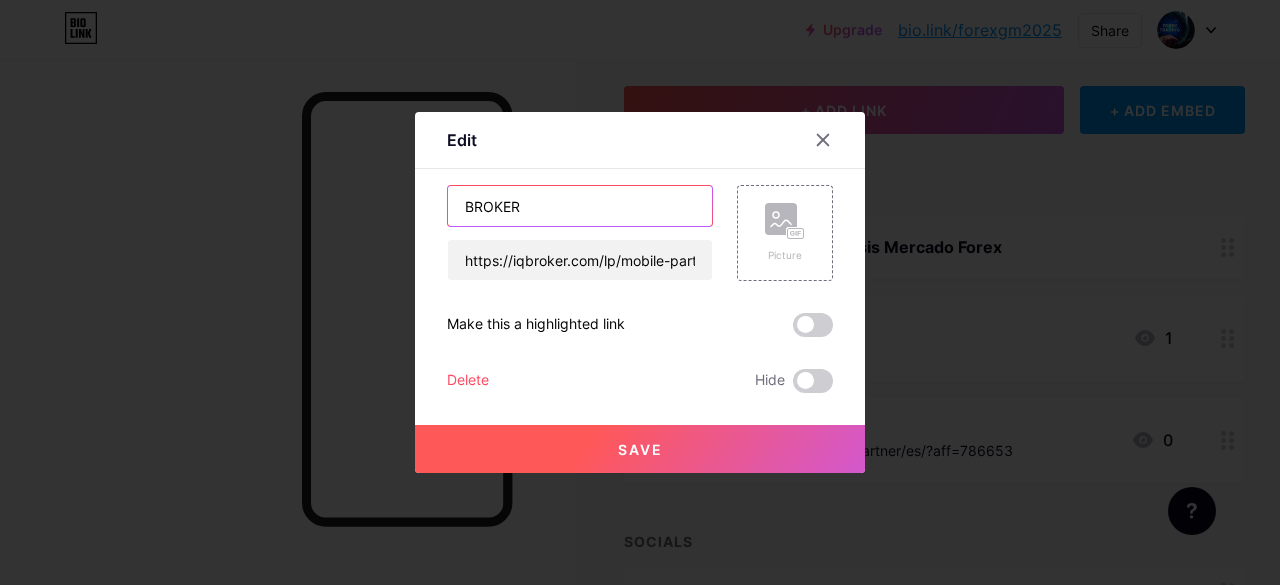 click on "BROKER" at bounding box center [580, 206] 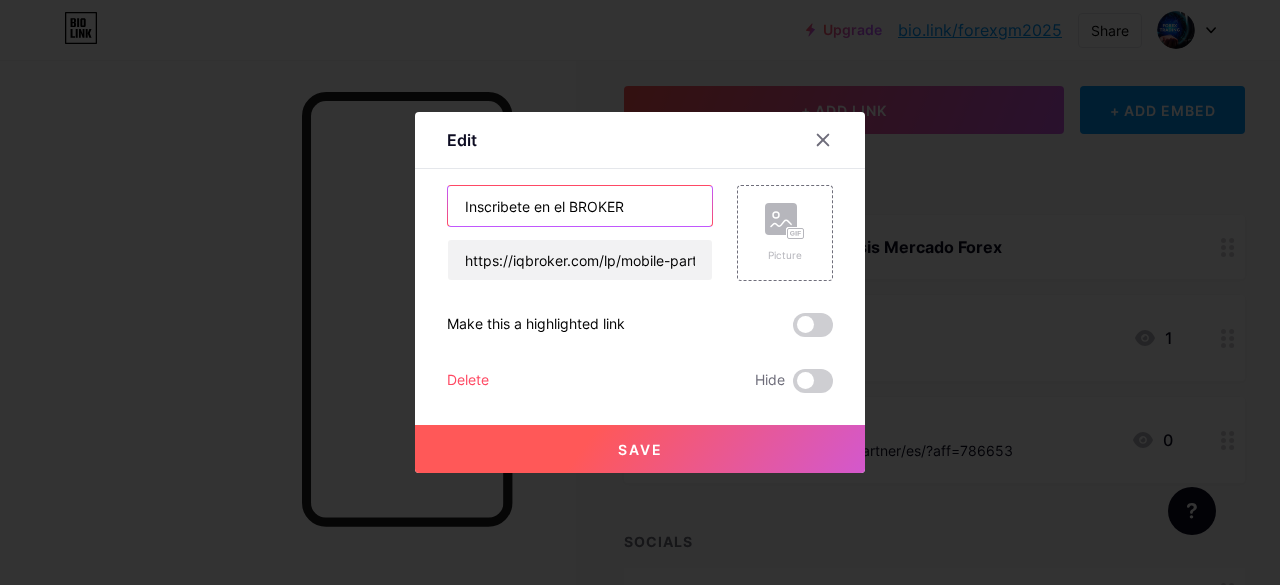 type on "Inscribete en el BROKER" 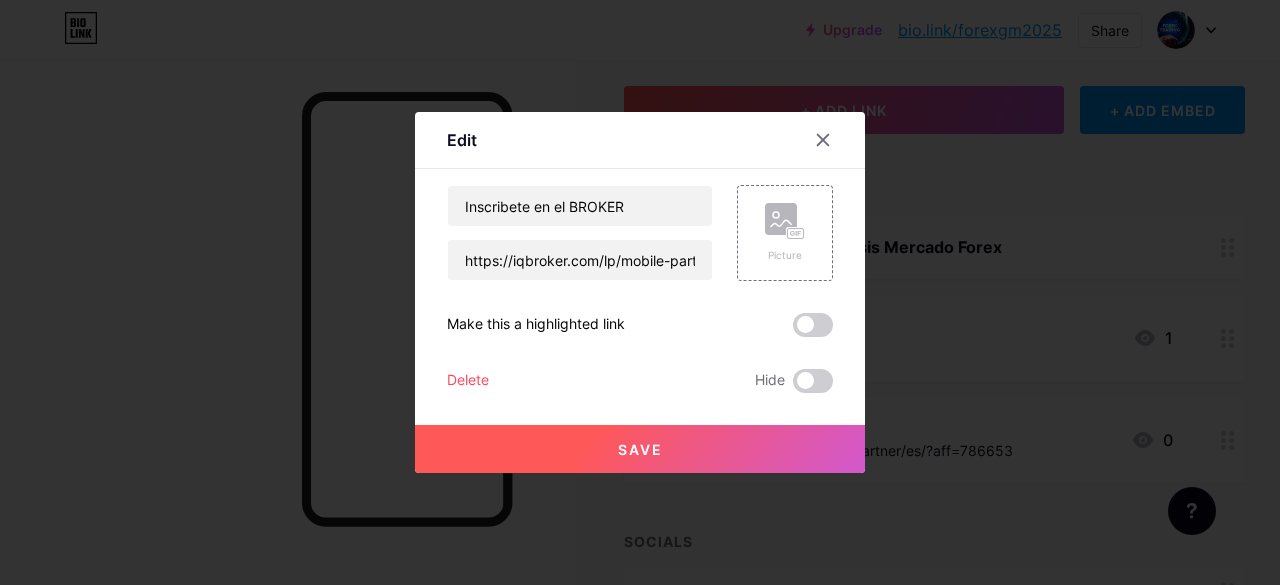 click on "Save" at bounding box center (640, 449) 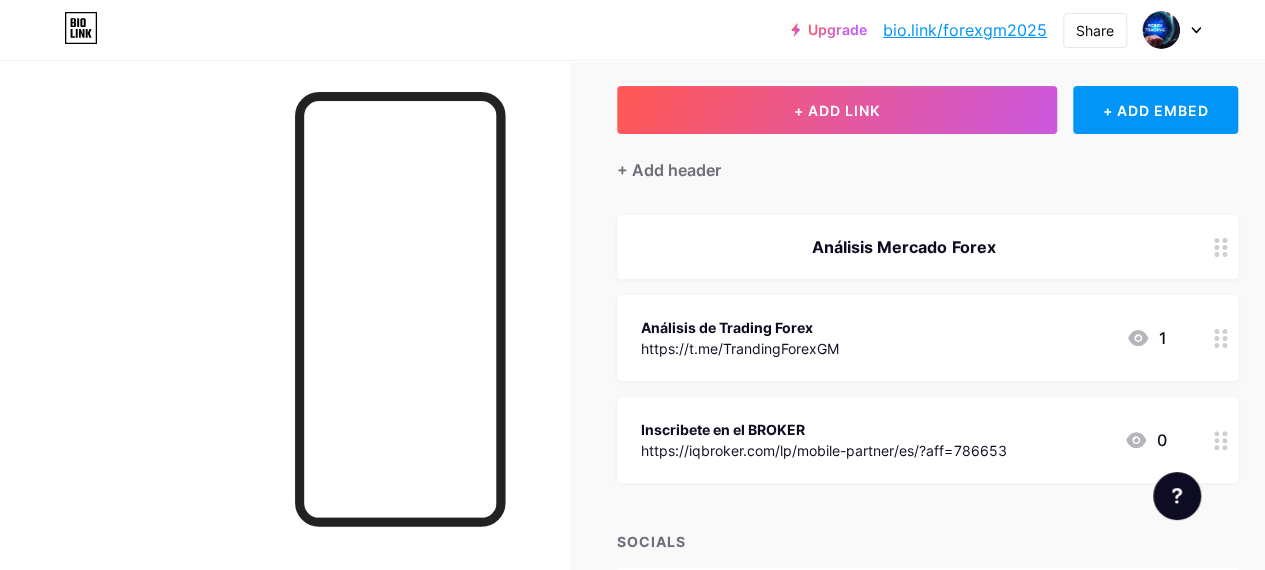 click 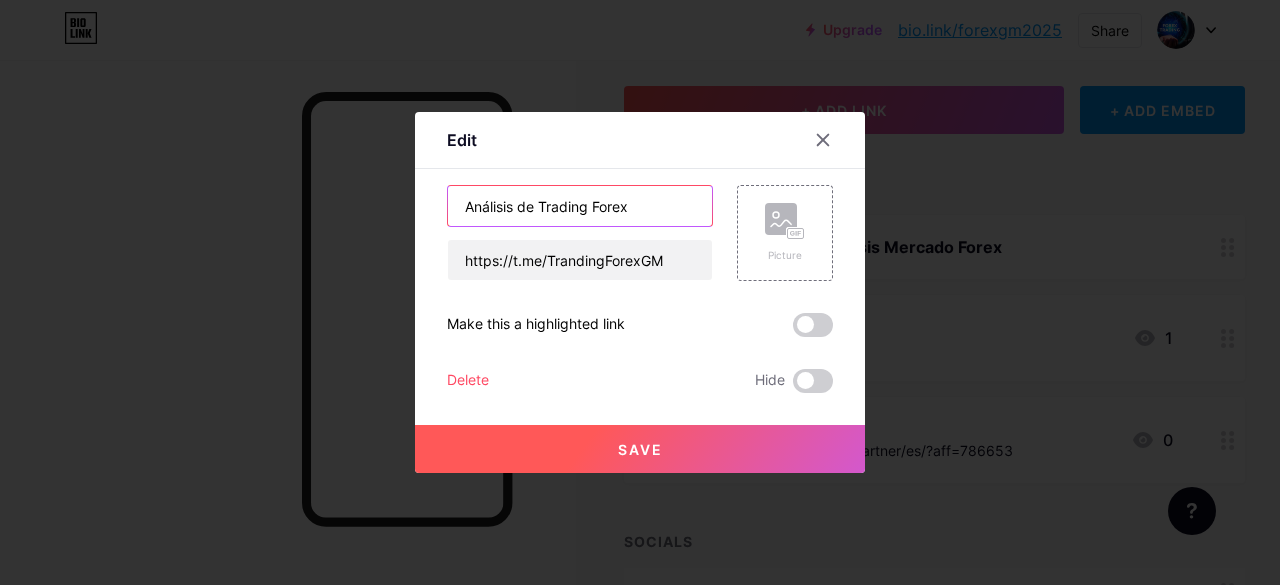 click on "Análisis de Trading Forex" at bounding box center (580, 206) 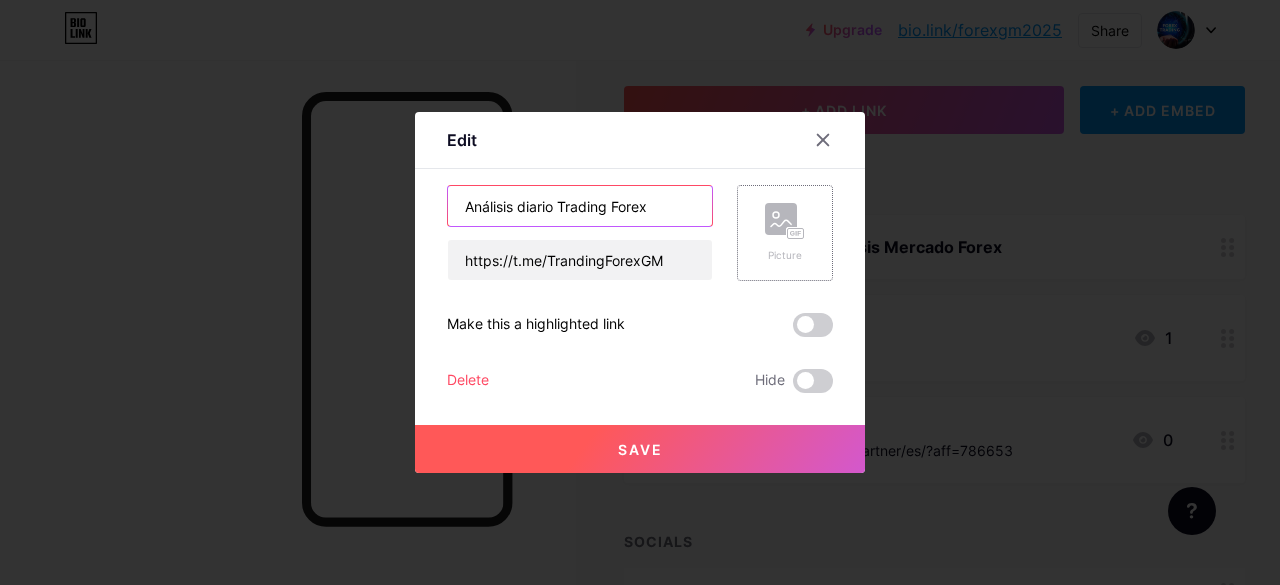 type on "Análisis diario Trading Forex" 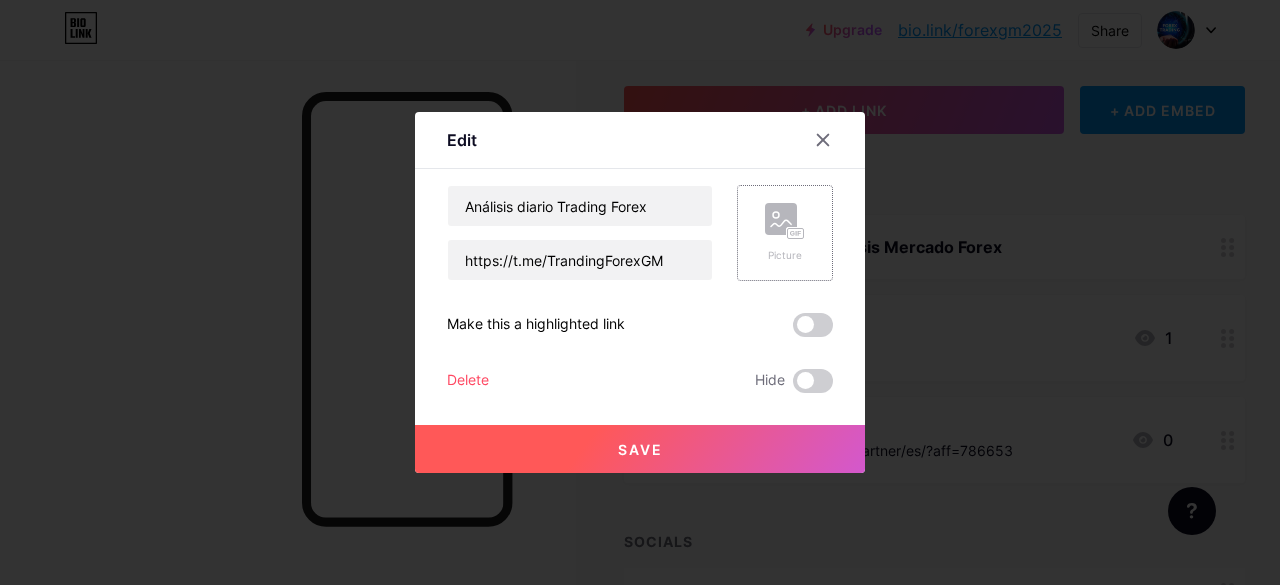 click 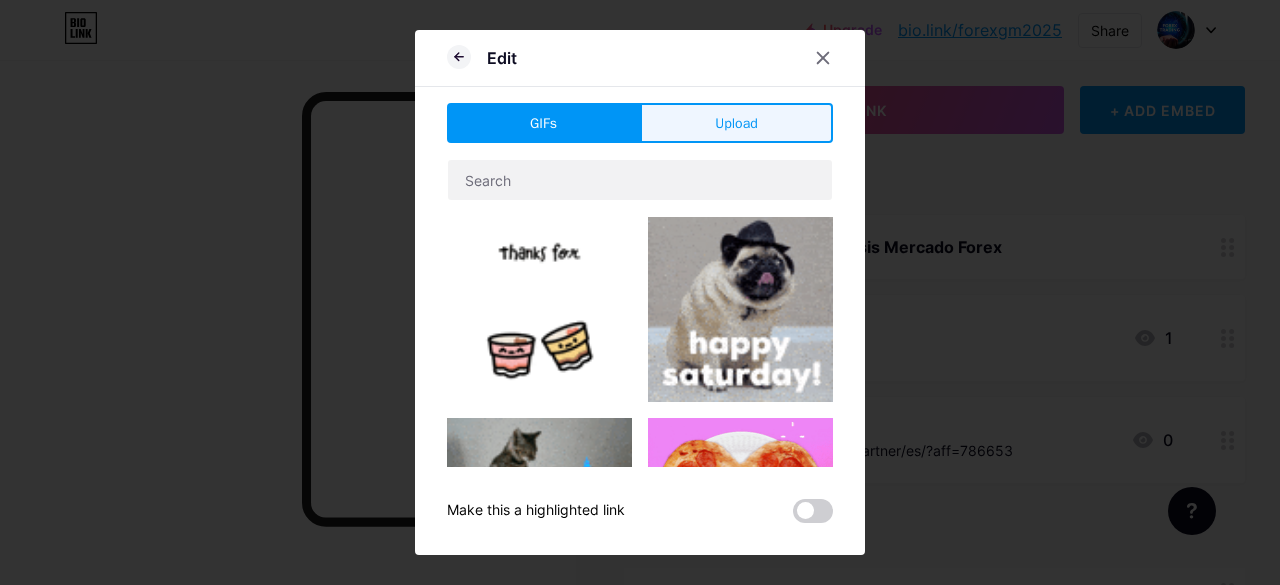 click on "Upload" at bounding box center (736, 123) 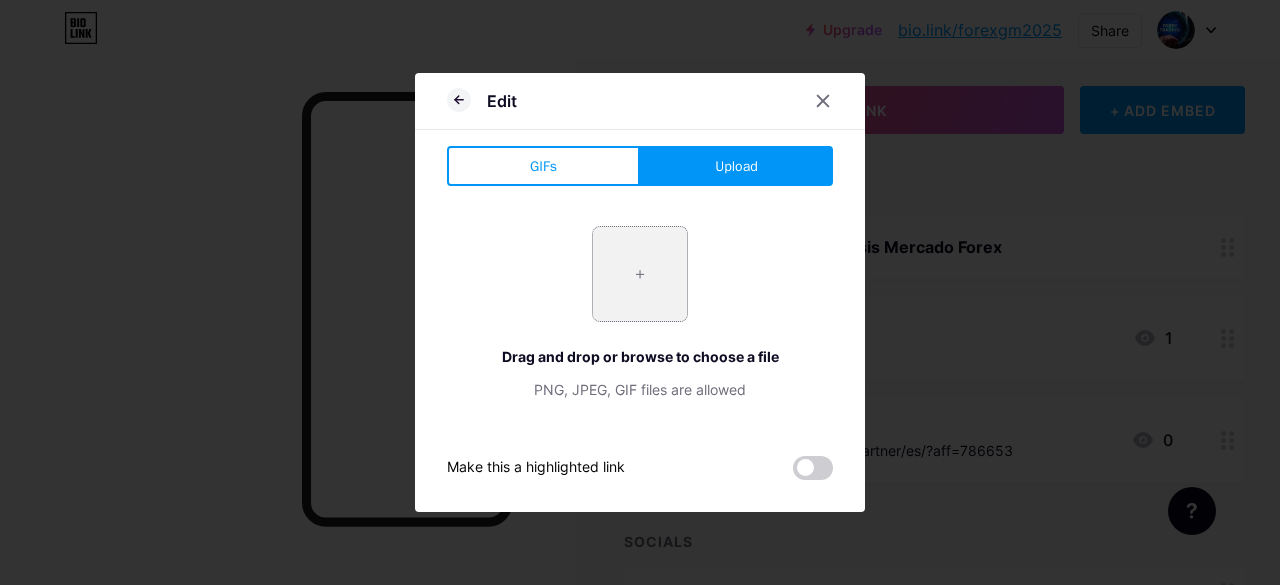 click at bounding box center [640, 274] 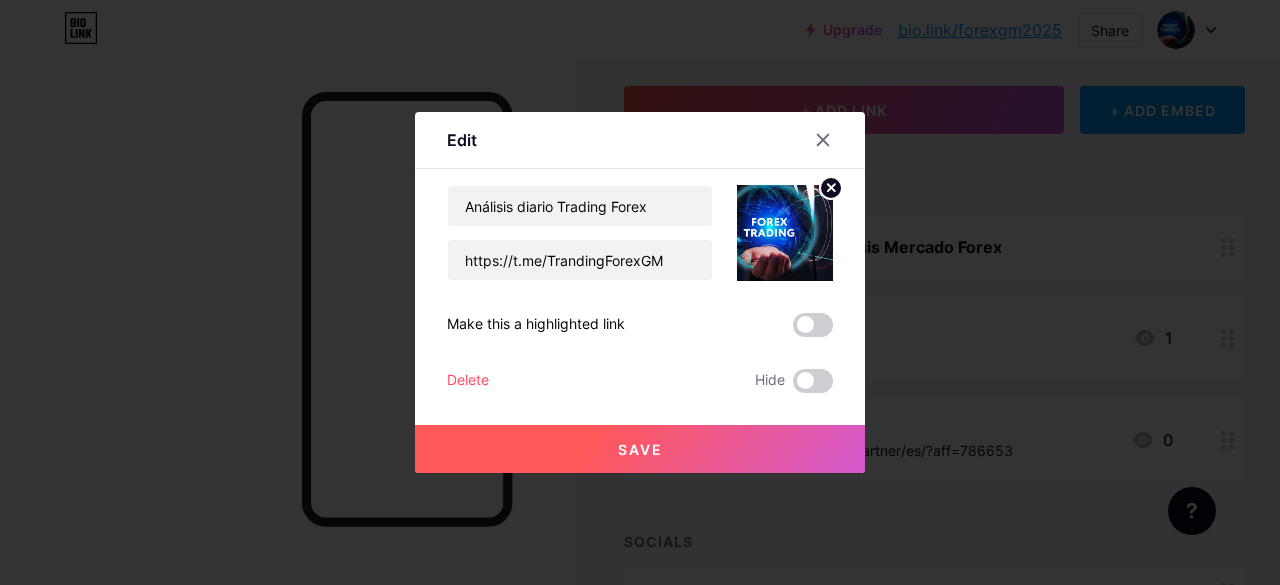 click on "Save" at bounding box center [640, 449] 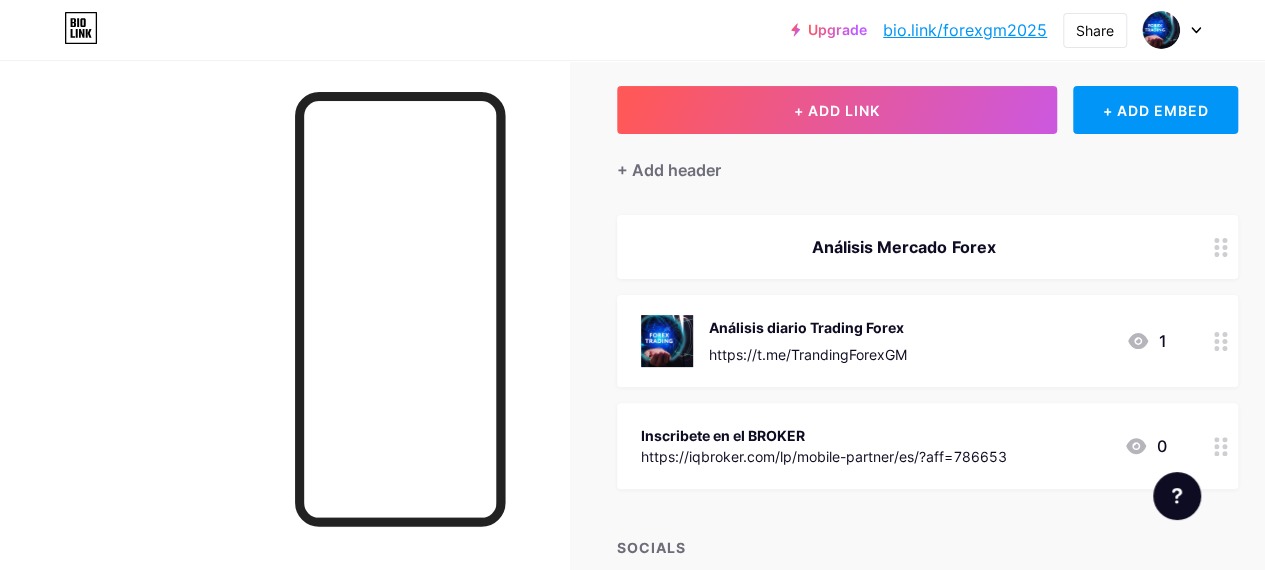 click 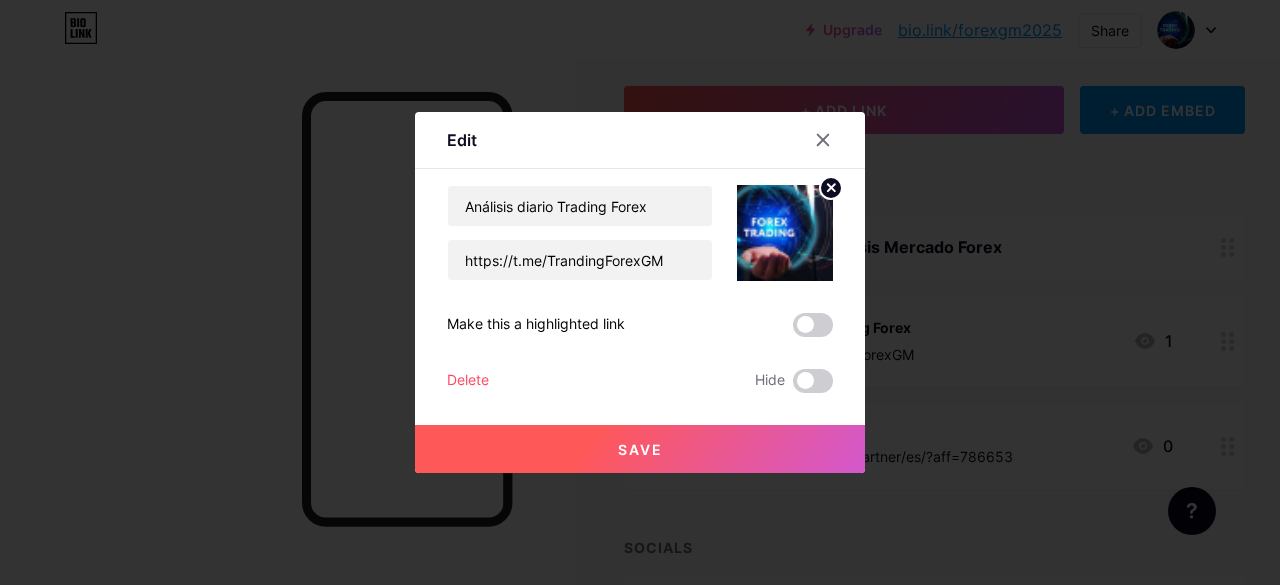 click 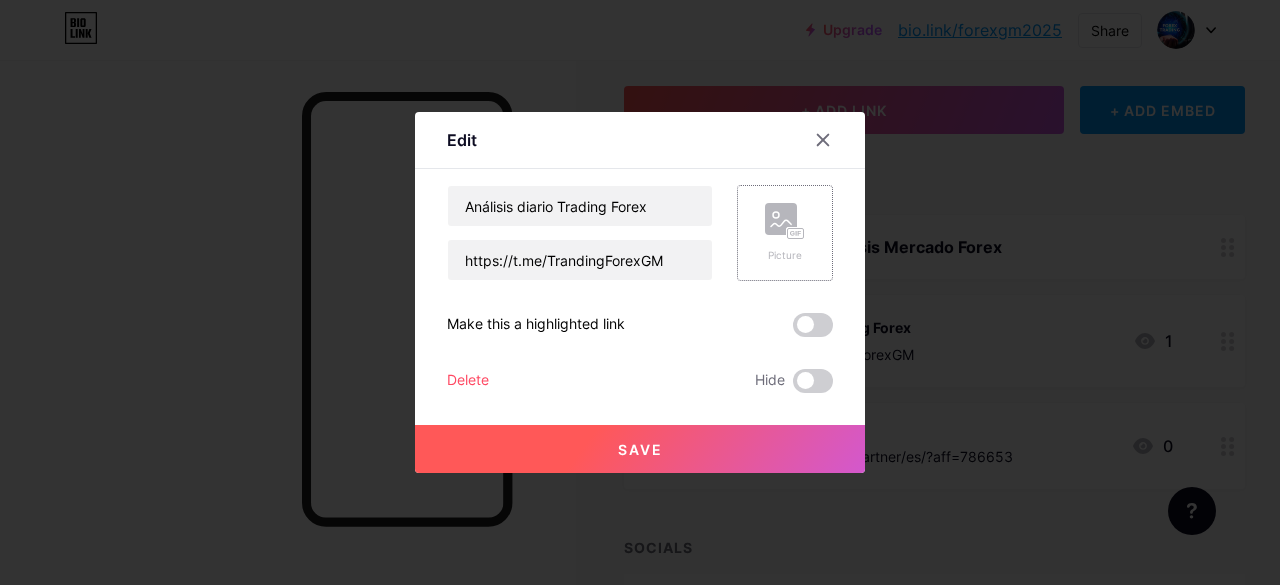 click 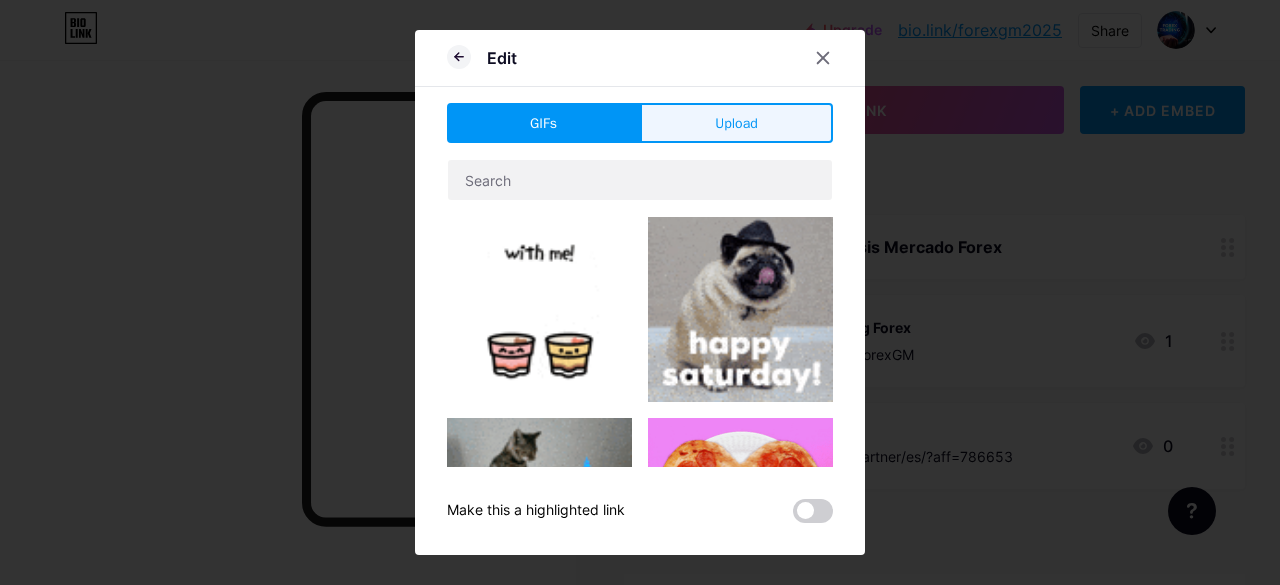 click on "Upload" at bounding box center [736, 123] 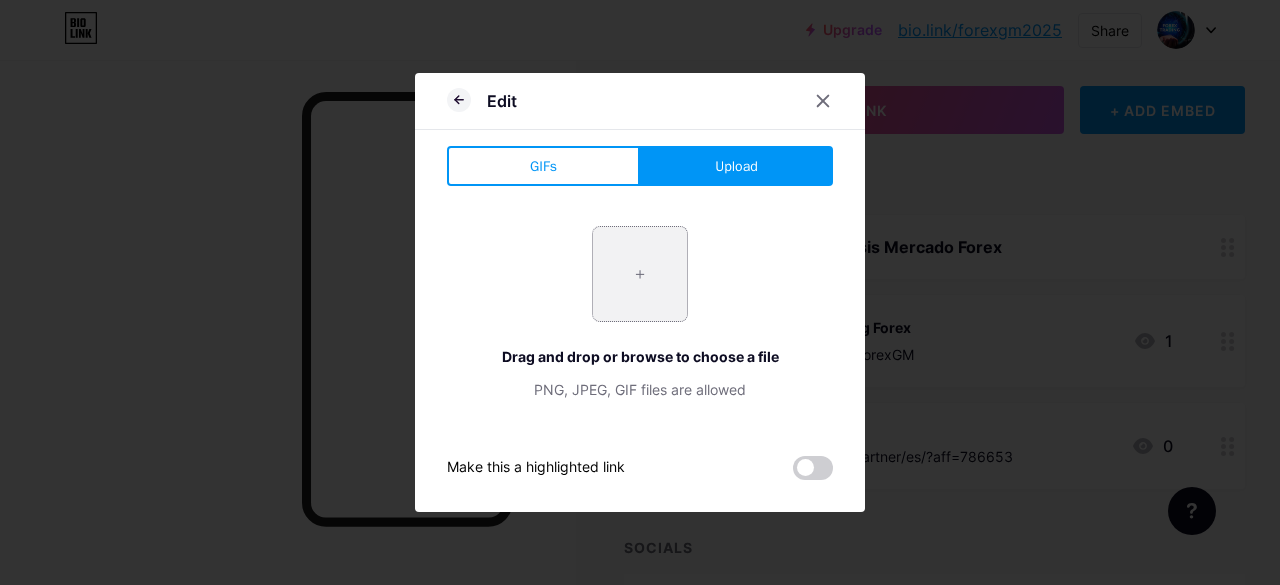 click at bounding box center (640, 274) 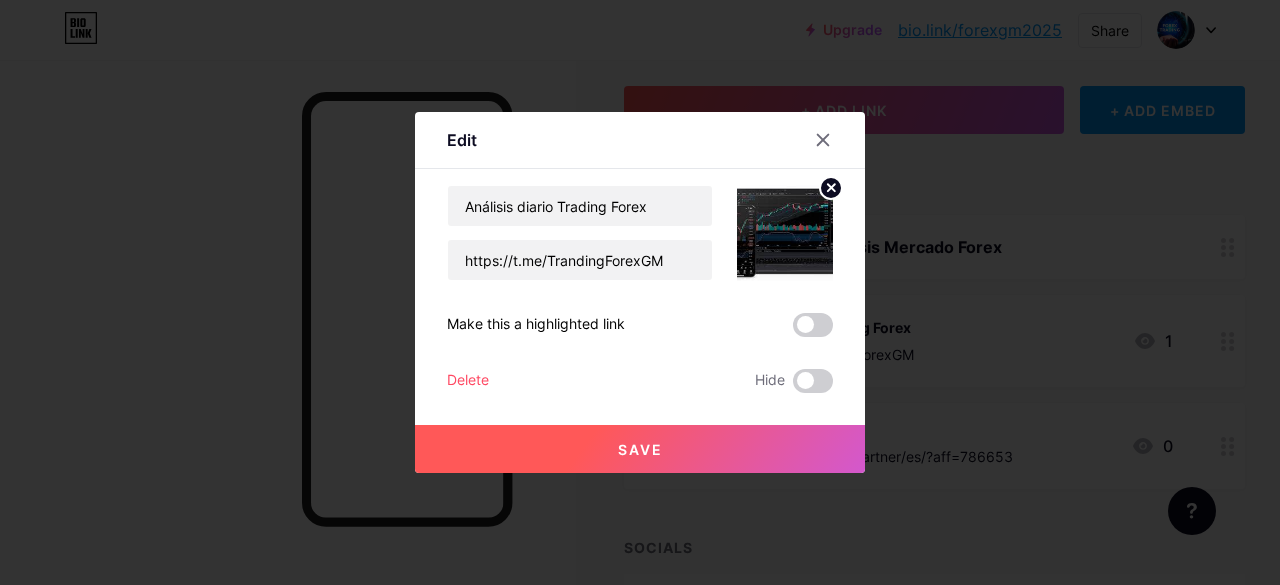 click on "Save" at bounding box center (640, 449) 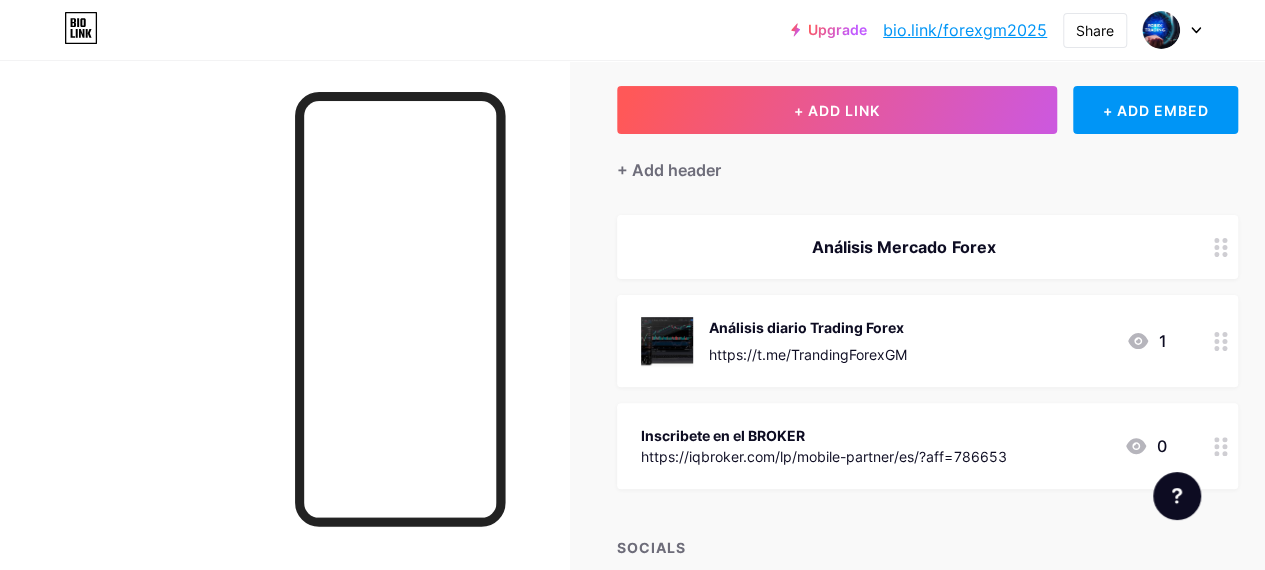 click 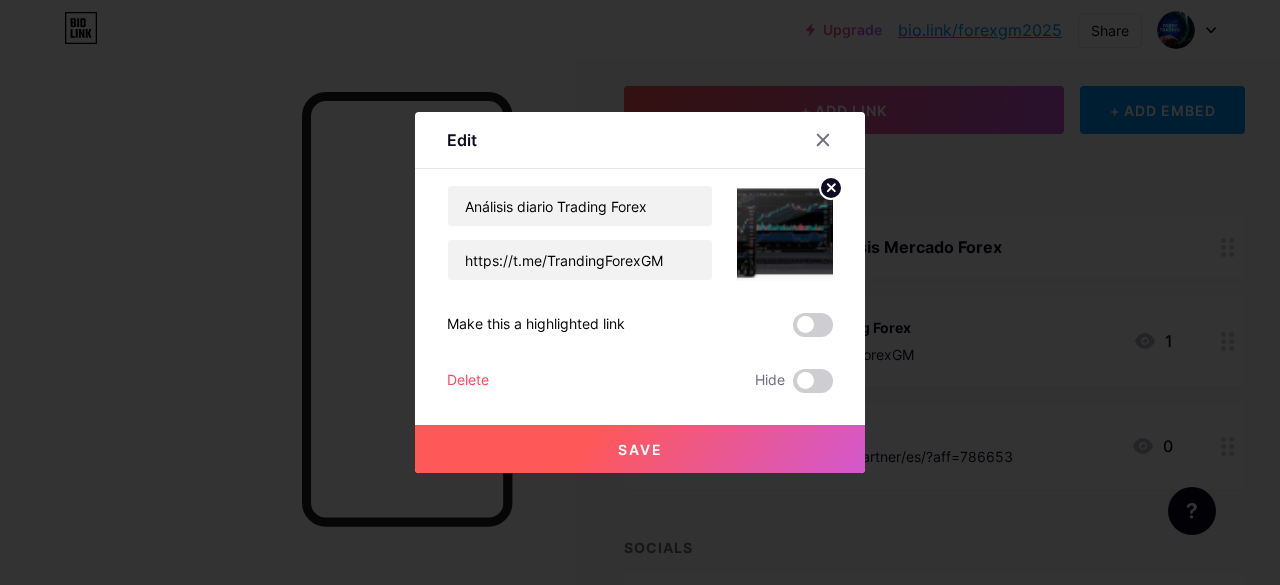click 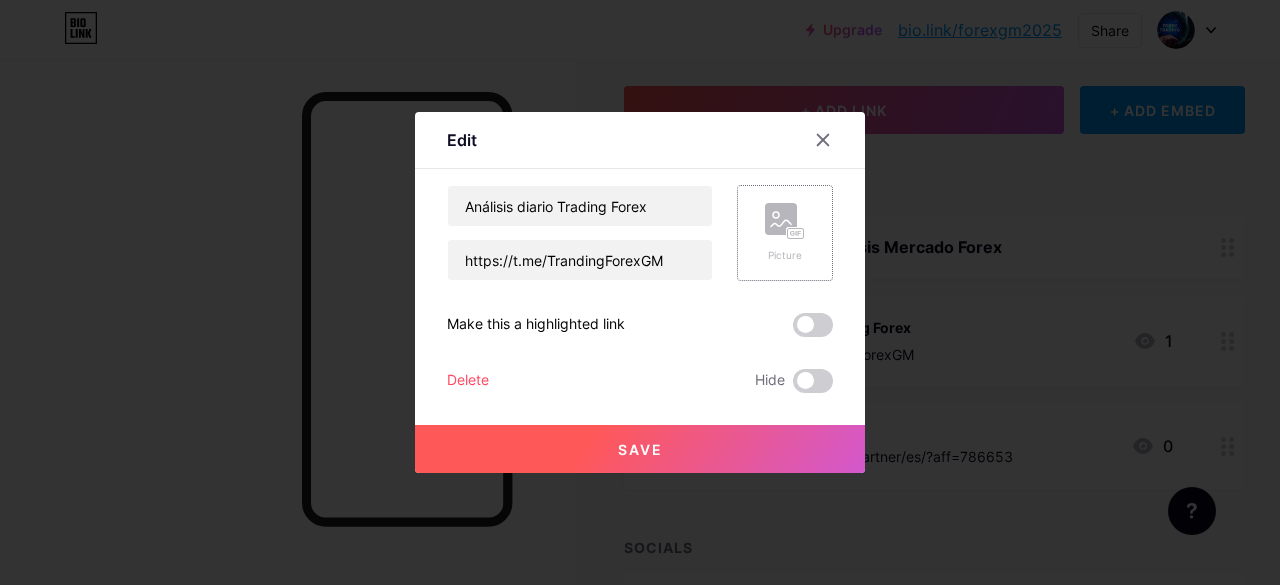 click 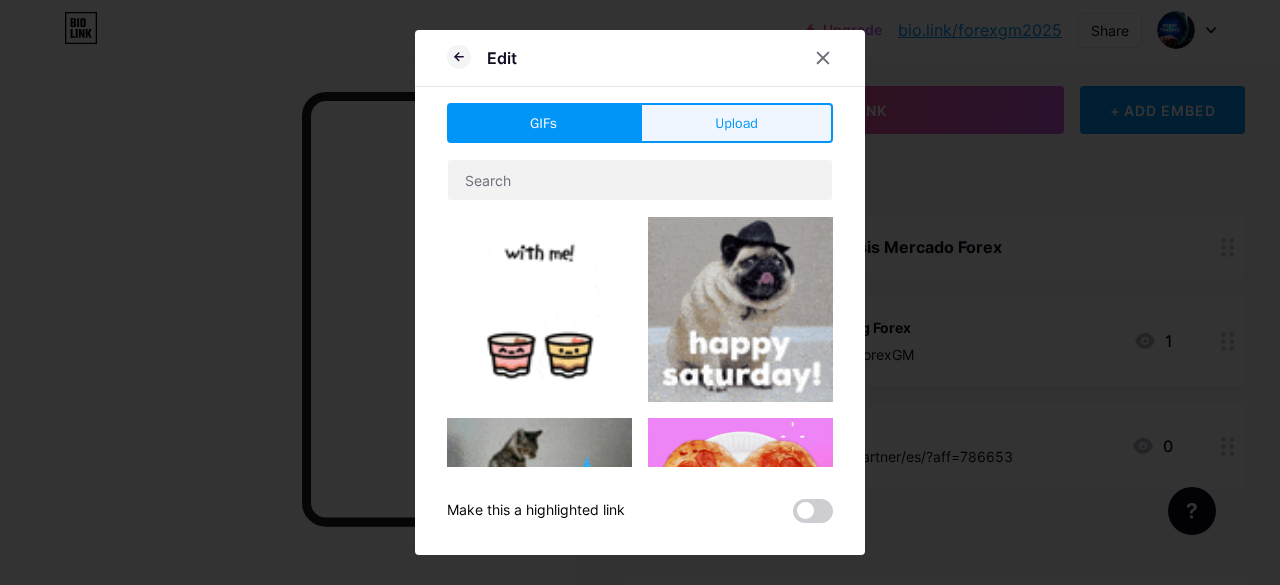 click on "Upload" at bounding box center [736, 123] 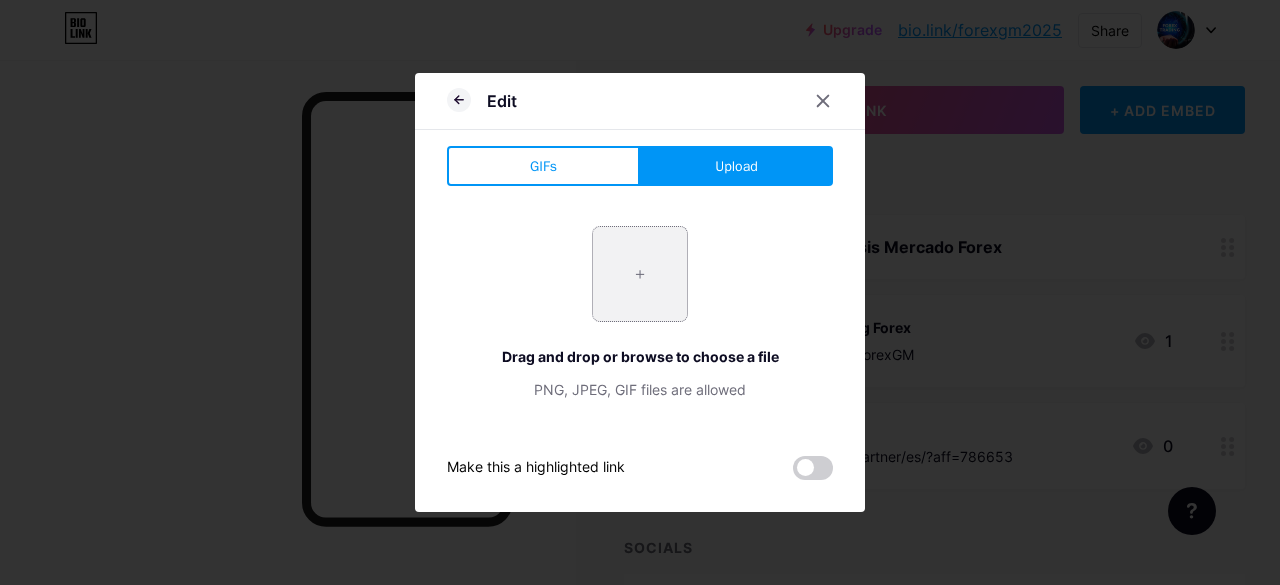 click at bounding box center [640, 274] 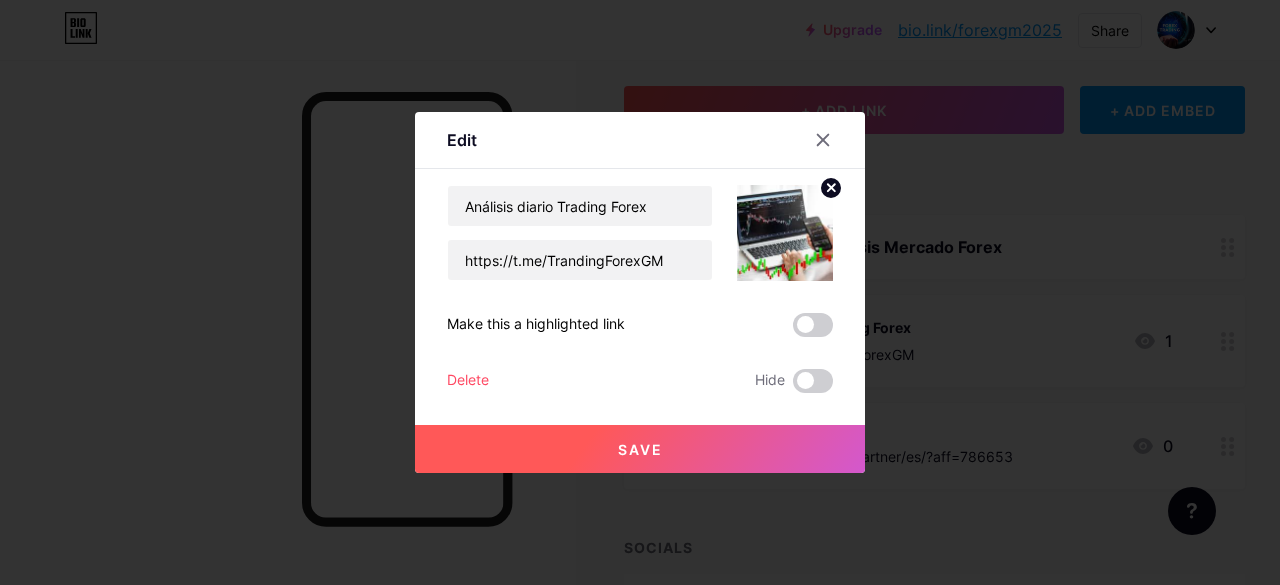 click on "Save" at bounding box center [640, 449] 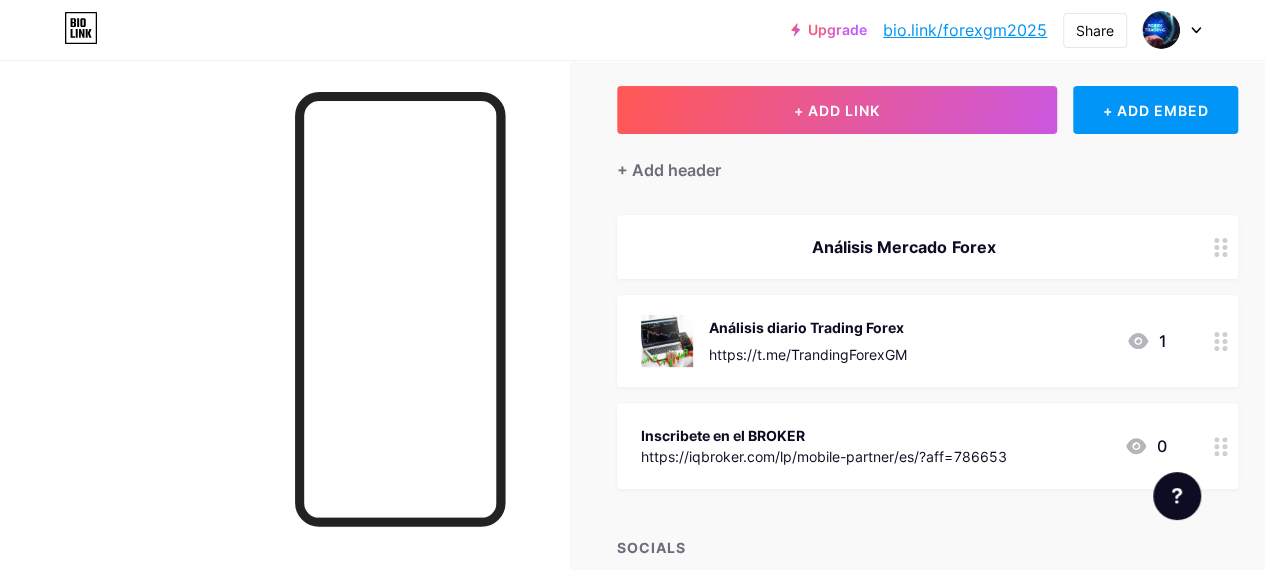 click at bounding box center (1221, 446) 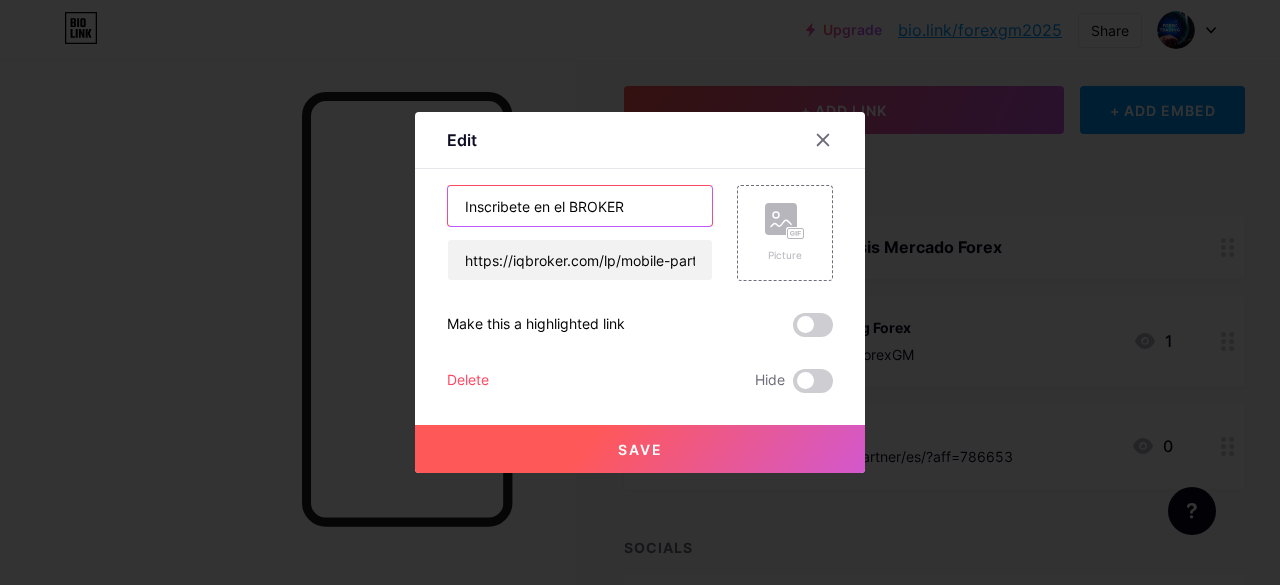click on "Inscribete en el BROKER" at bounding box center [580, 206] 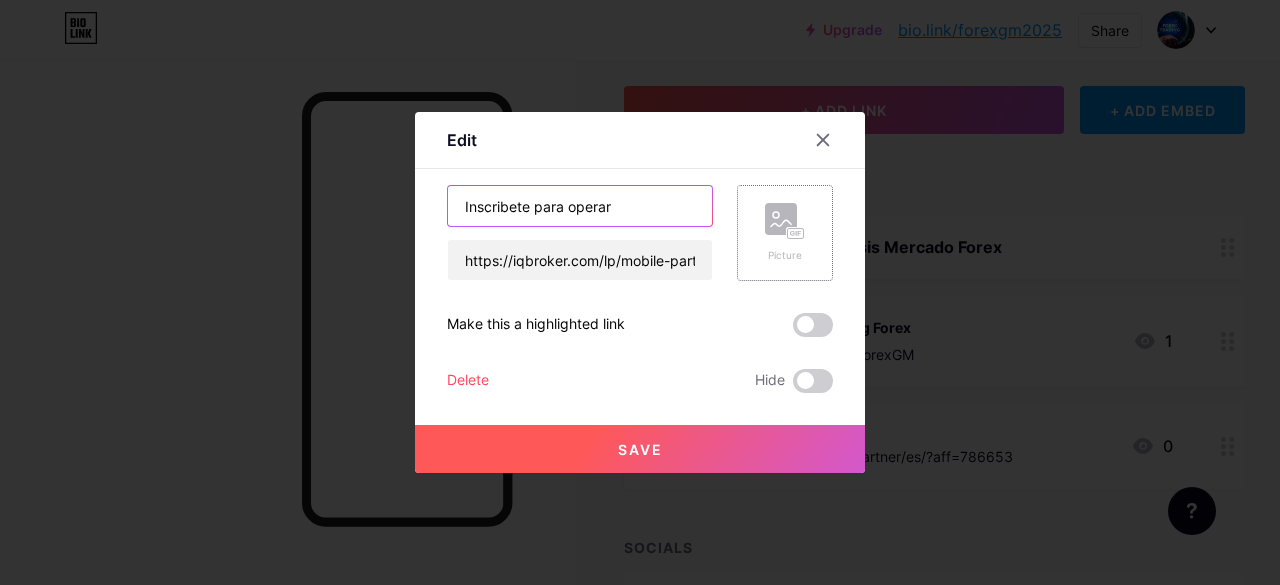 type on "Inscribete para operar" 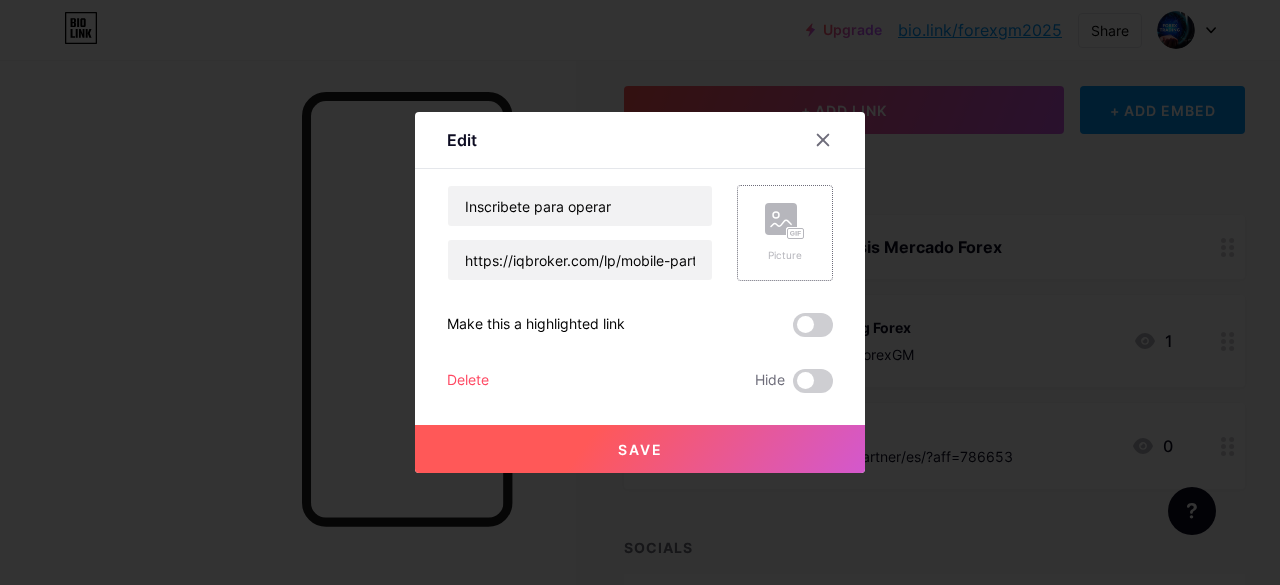 click 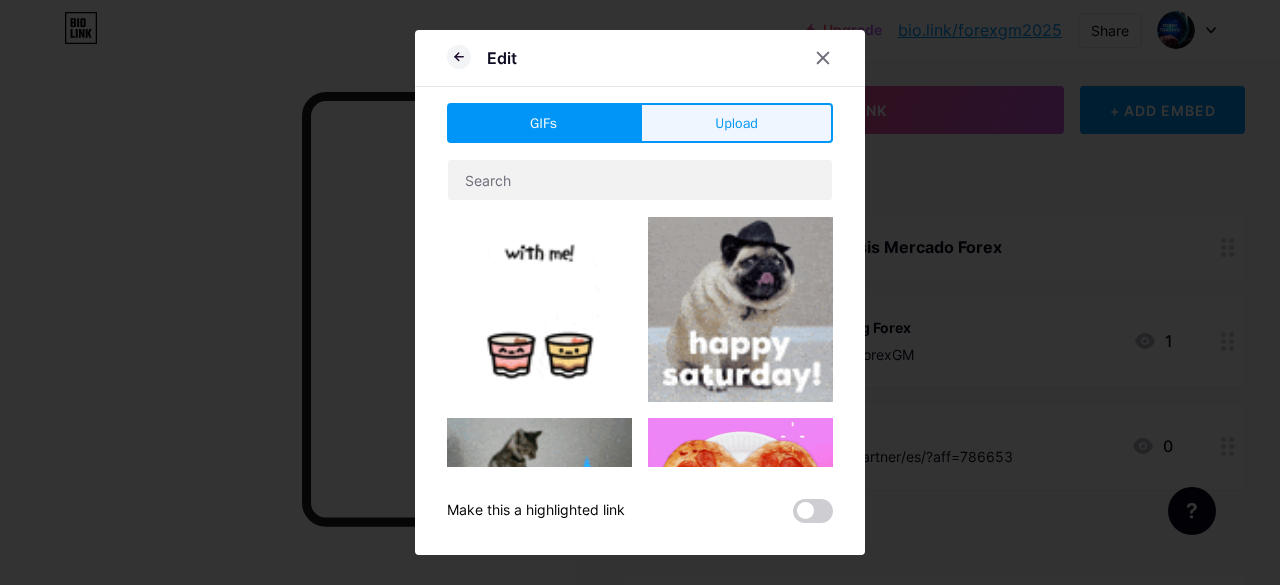 click on "Upload" at bounding box center (736, 123) 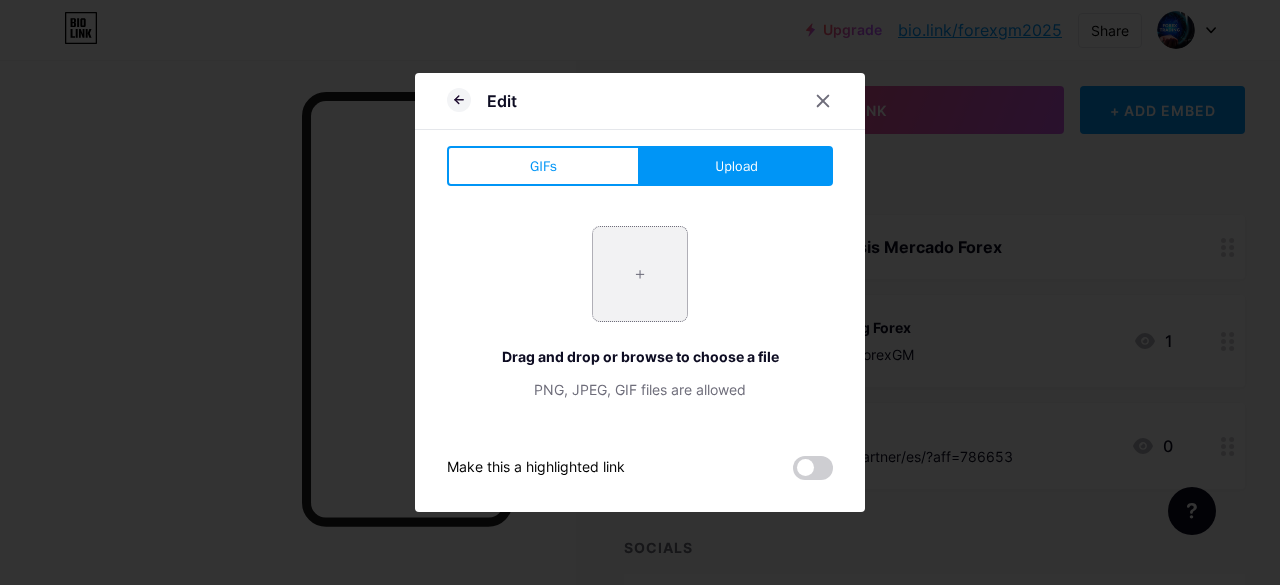 click at bounding box center (640, 274) 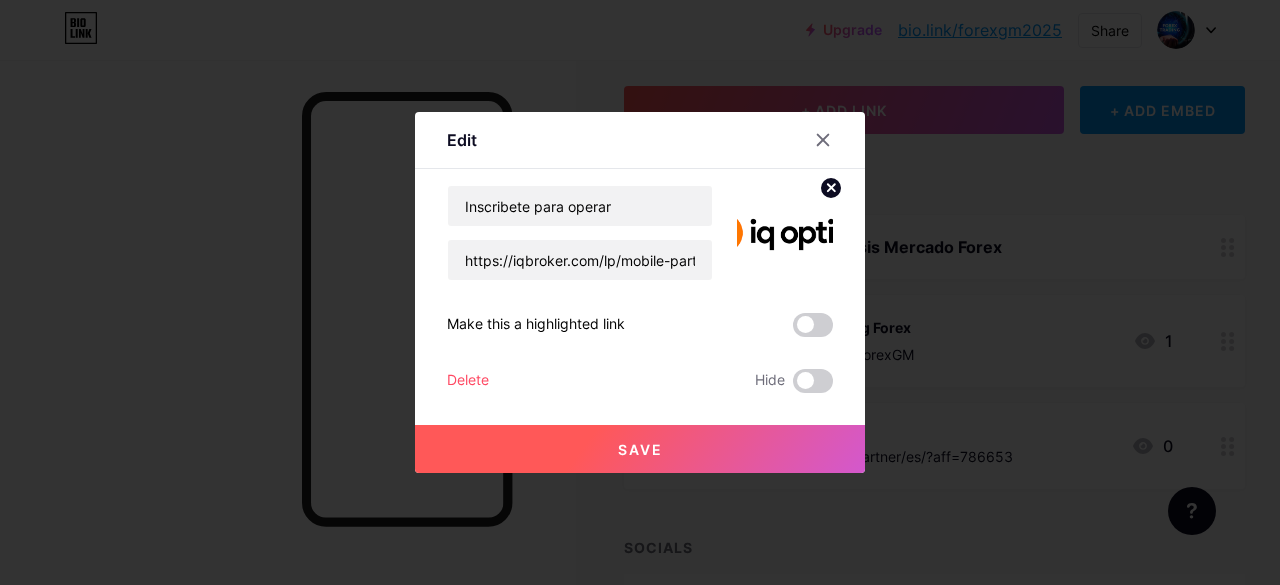click 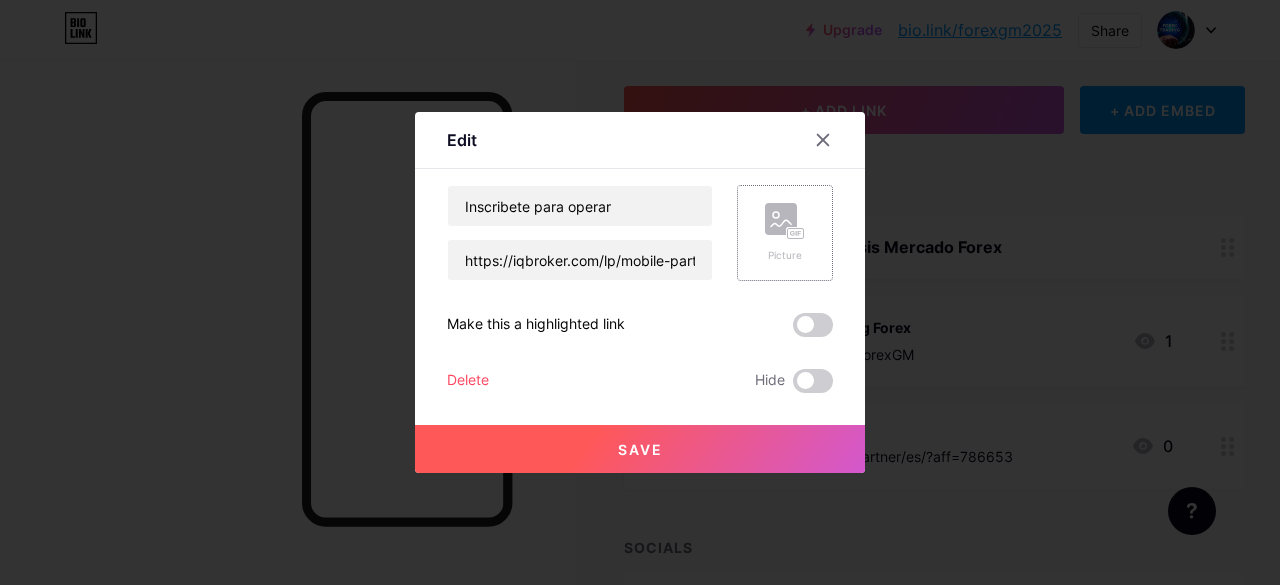 click 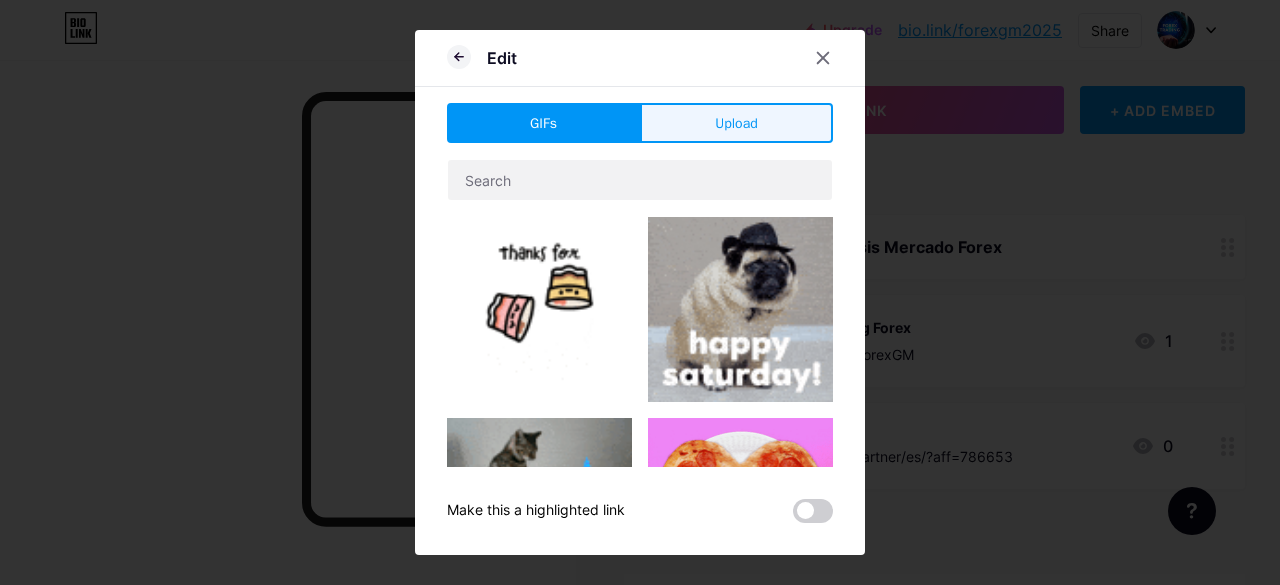 click on "Upload" at bounding box center [736, 123] 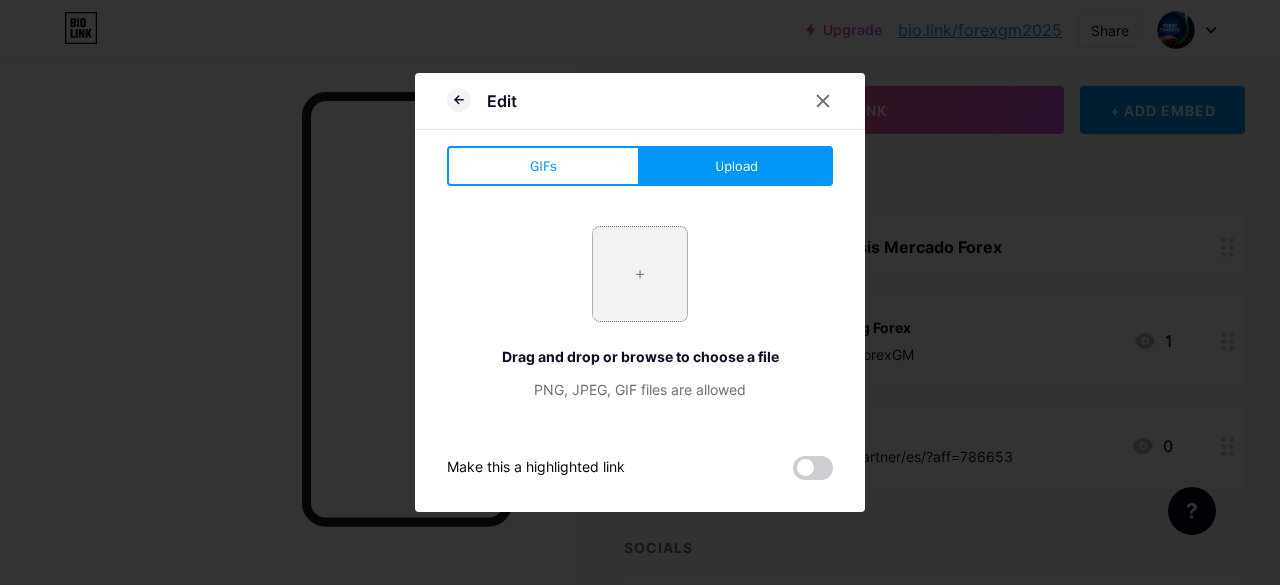 click at bounding box center [640, 274] 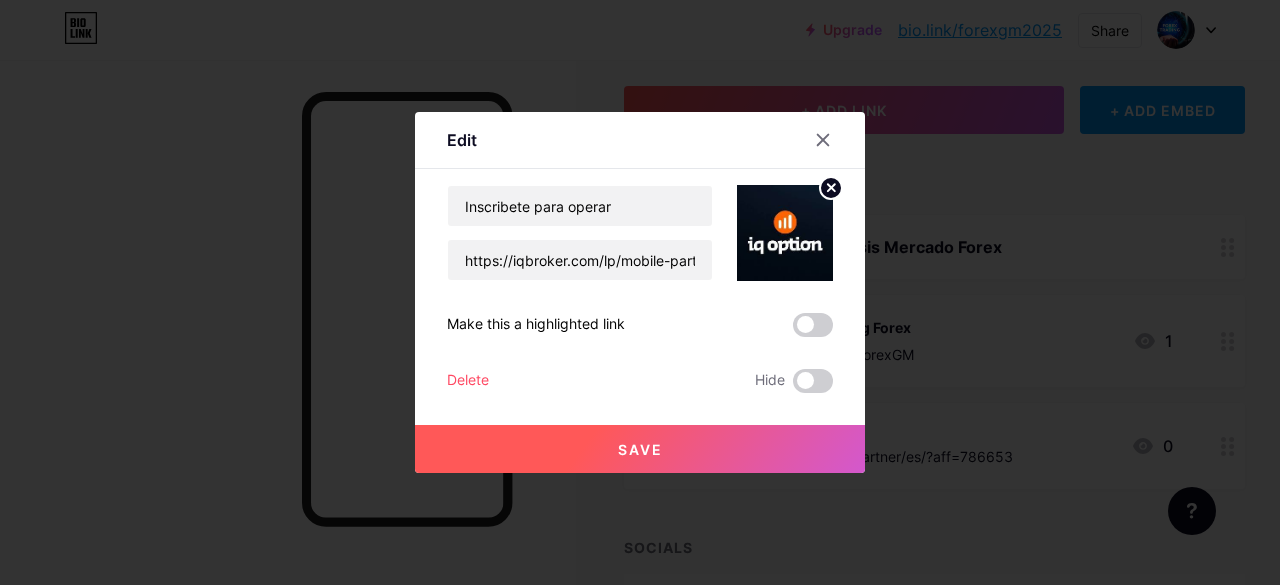 click on "Save" at bounding box center [640, 449] 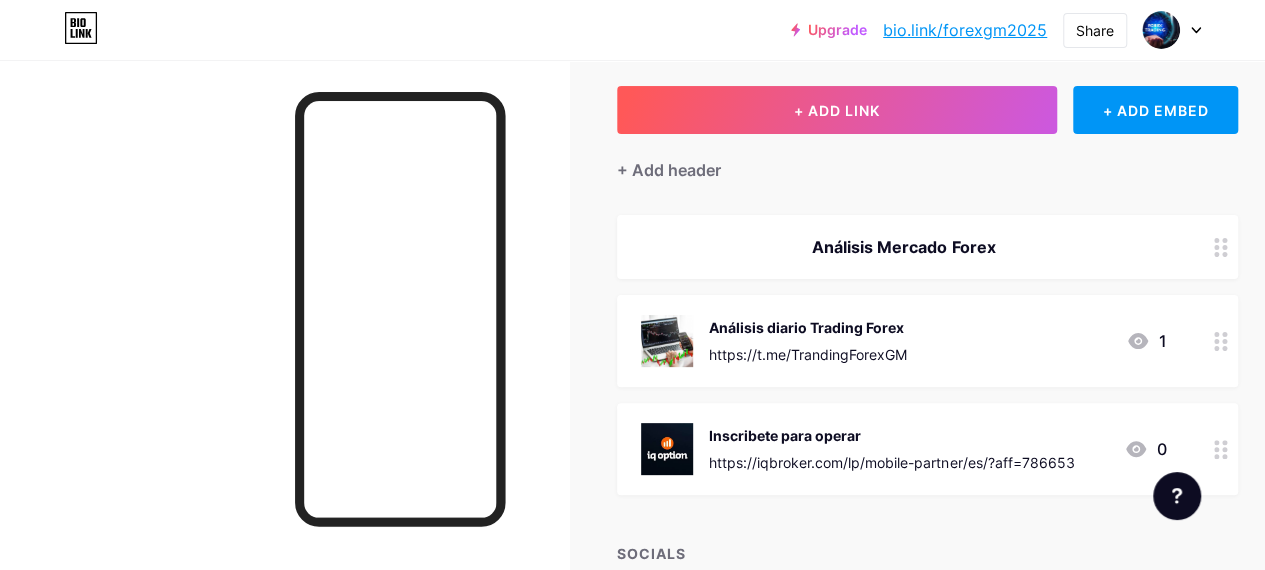 click 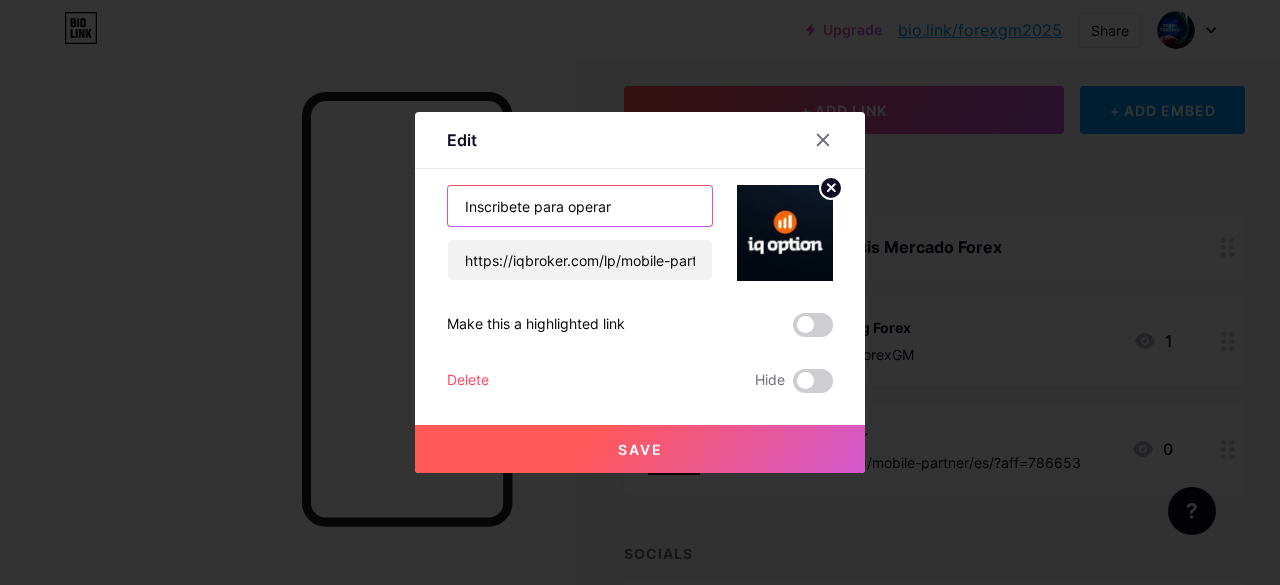 click on "Inscribete para operar" at bounding box center (580, 206) 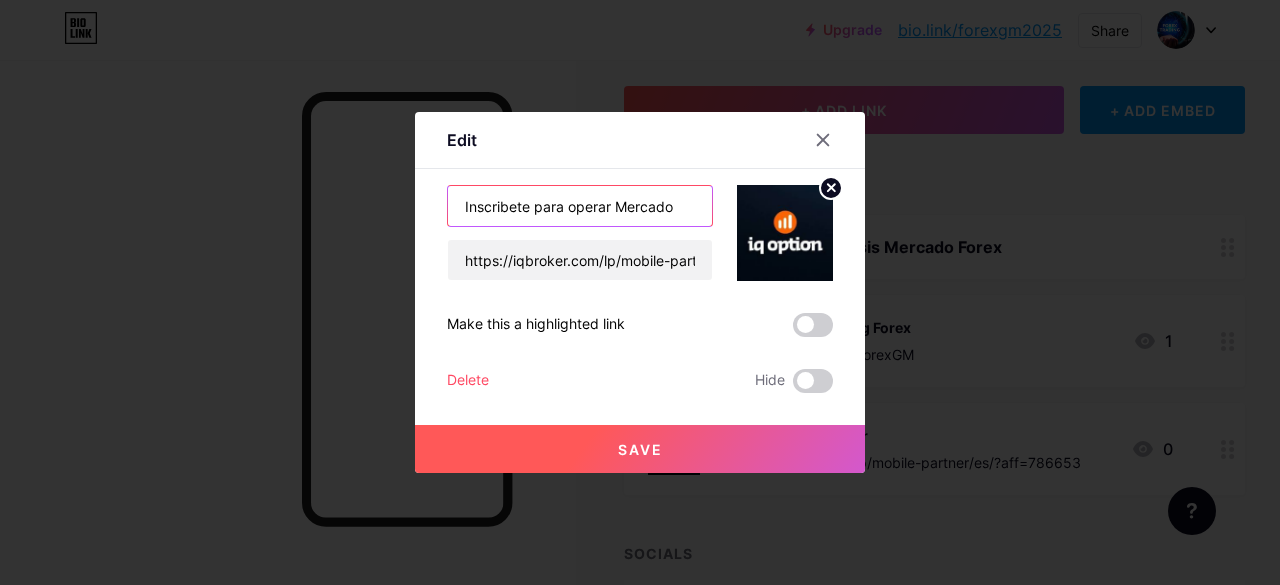 type on "Inscribete para operar Mercado" 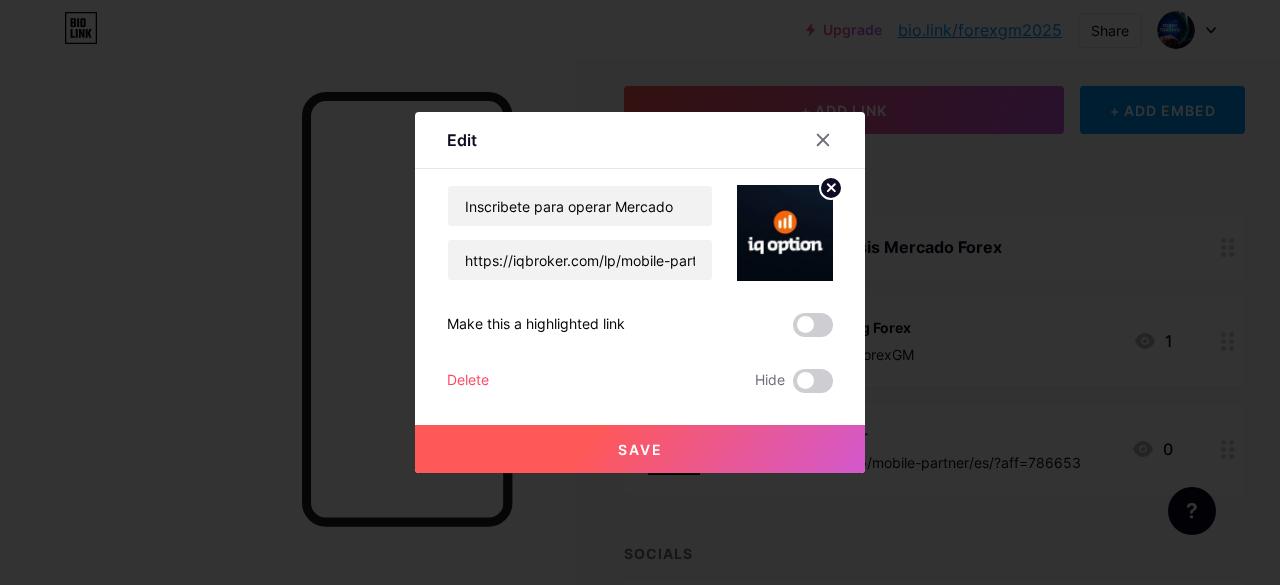click on "Save" at bounding box center [640, 449] 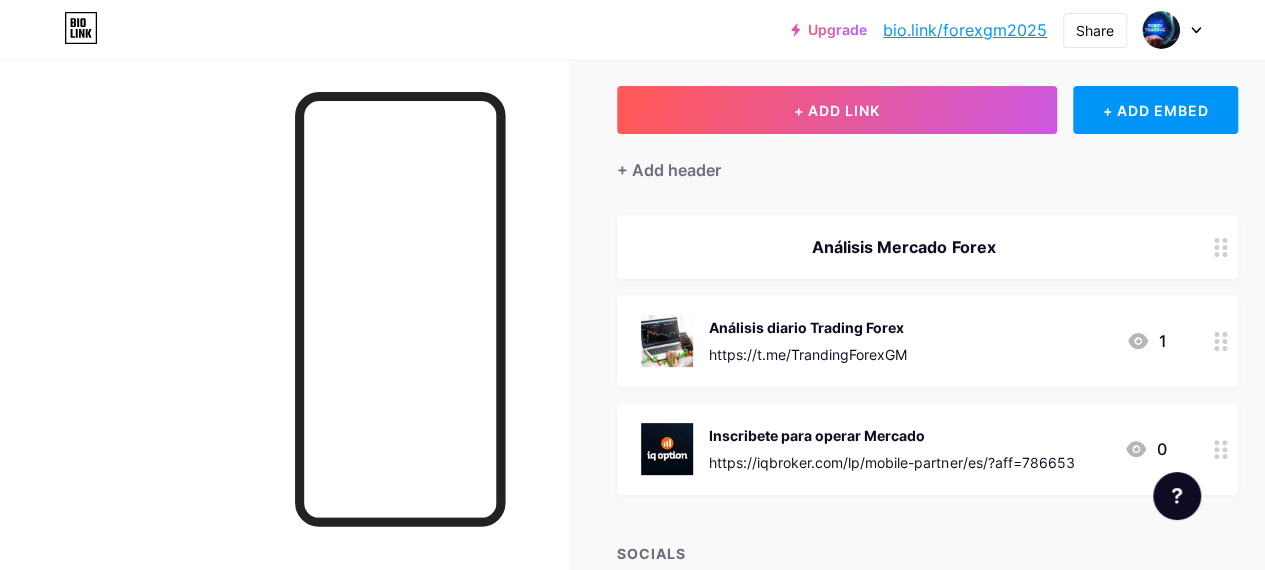 click 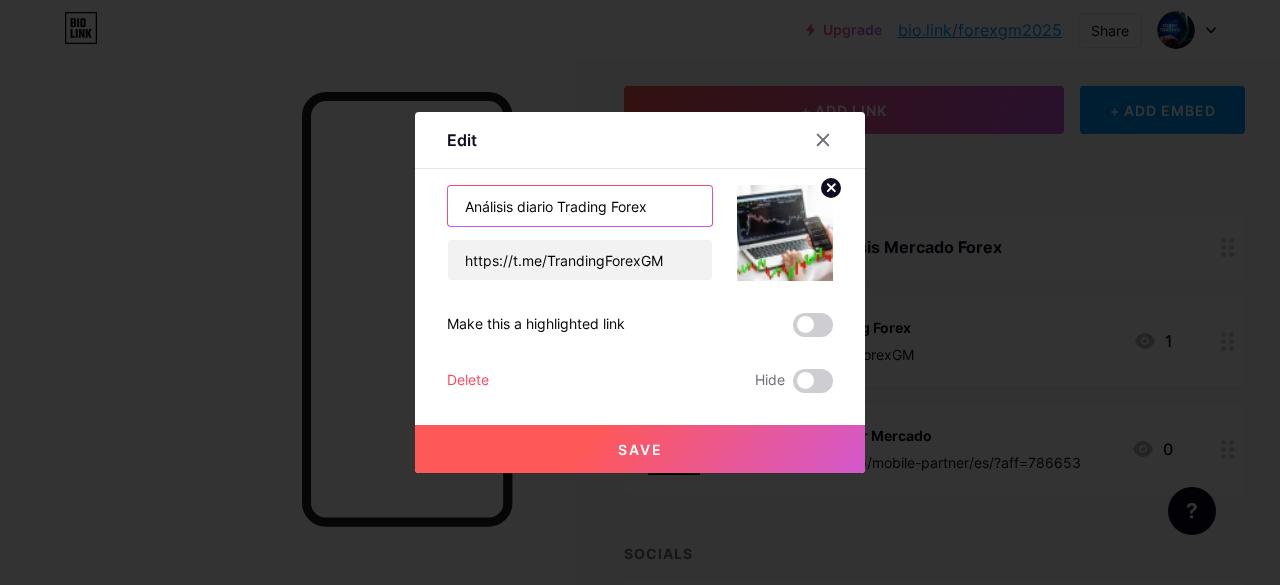 click on "Análisis diario Trading Forex" at bounding box center [580, 206] 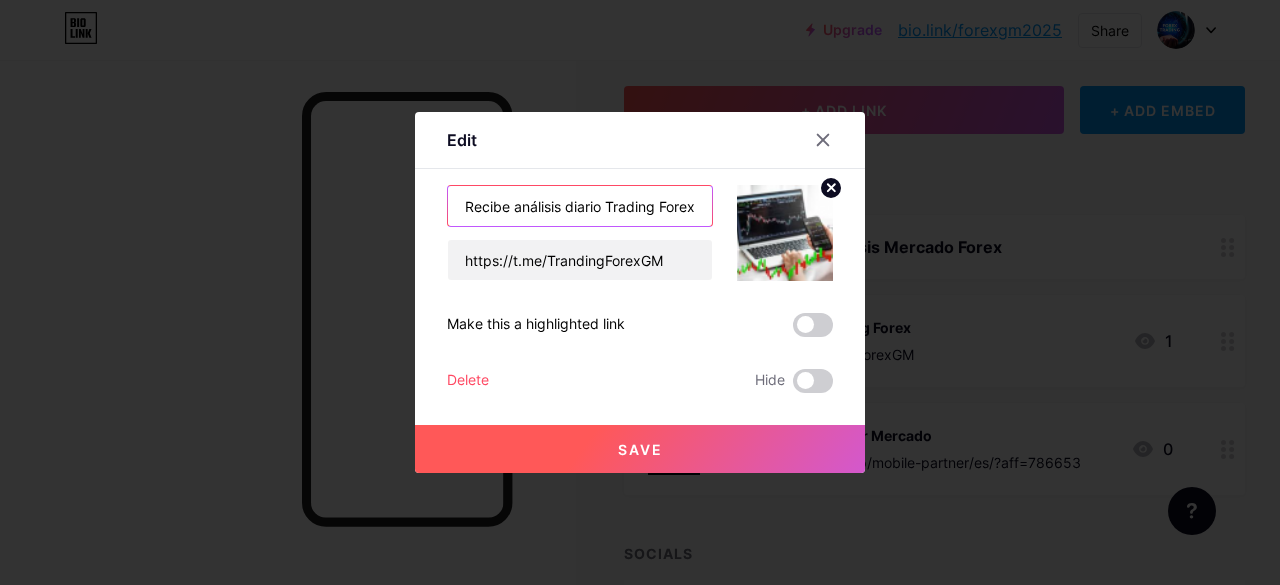 click on "Recibe análisis diario Trading Forex" at bounding box center (580, 206) 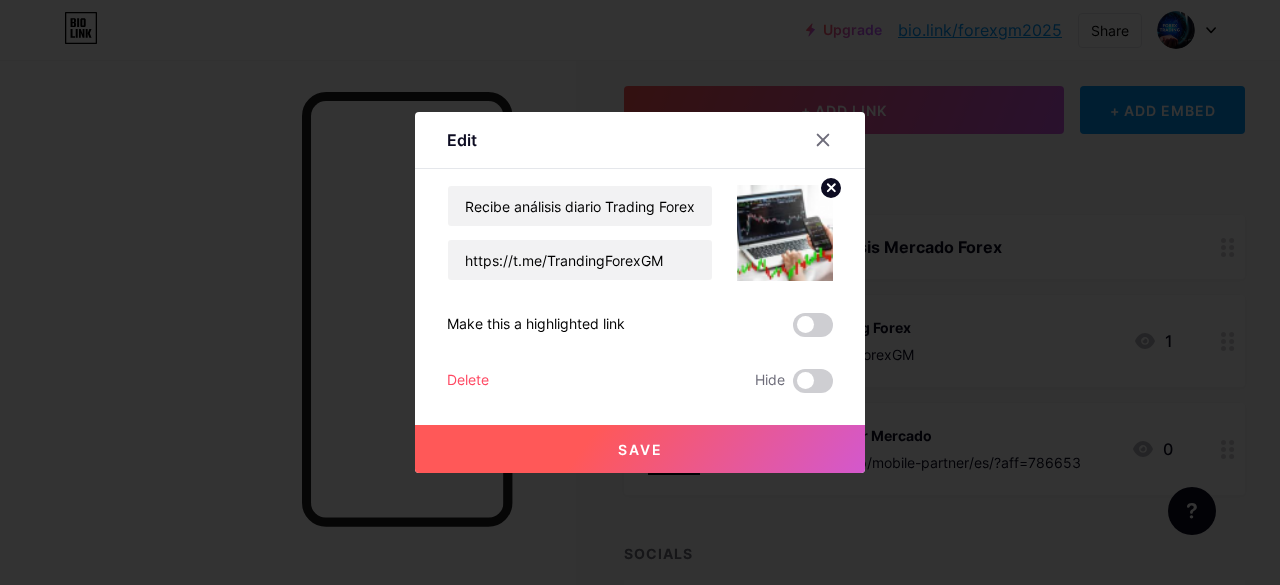click on "Save" at bounding box center (640, 449) 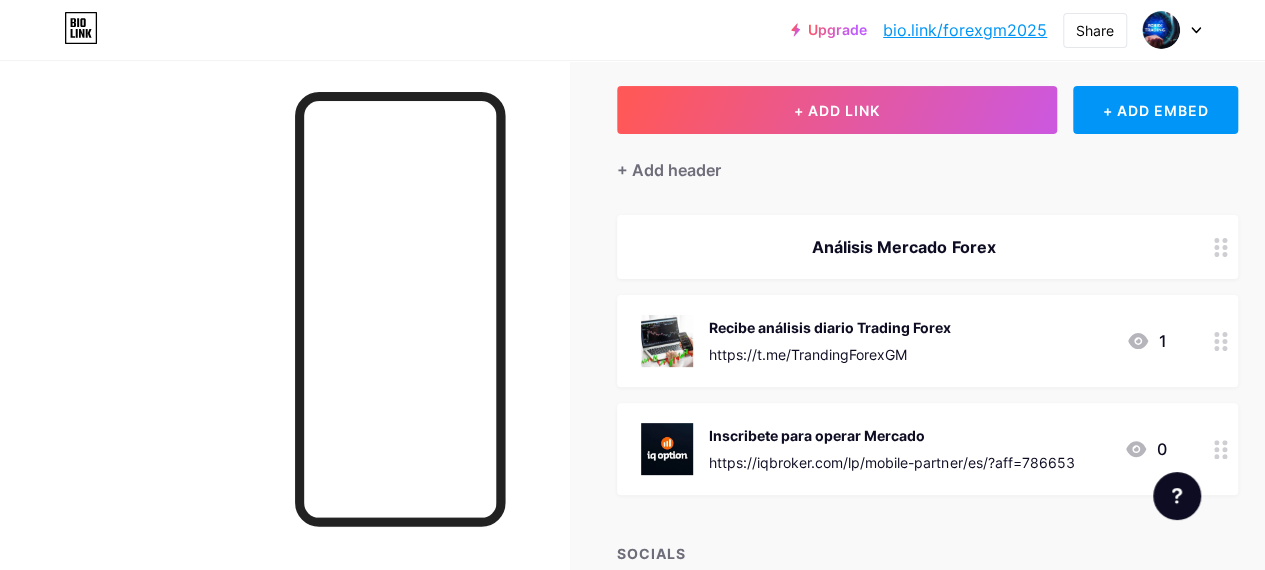 click 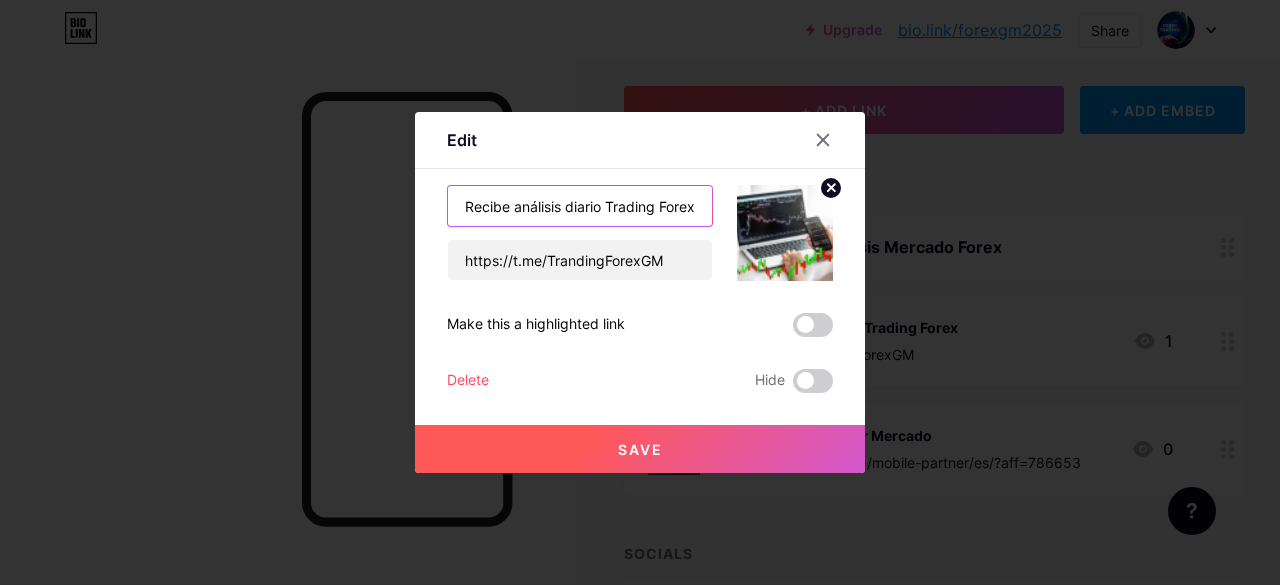 click on "Recibe análisis diario Trading Forex" at bounding box center (580, 206) 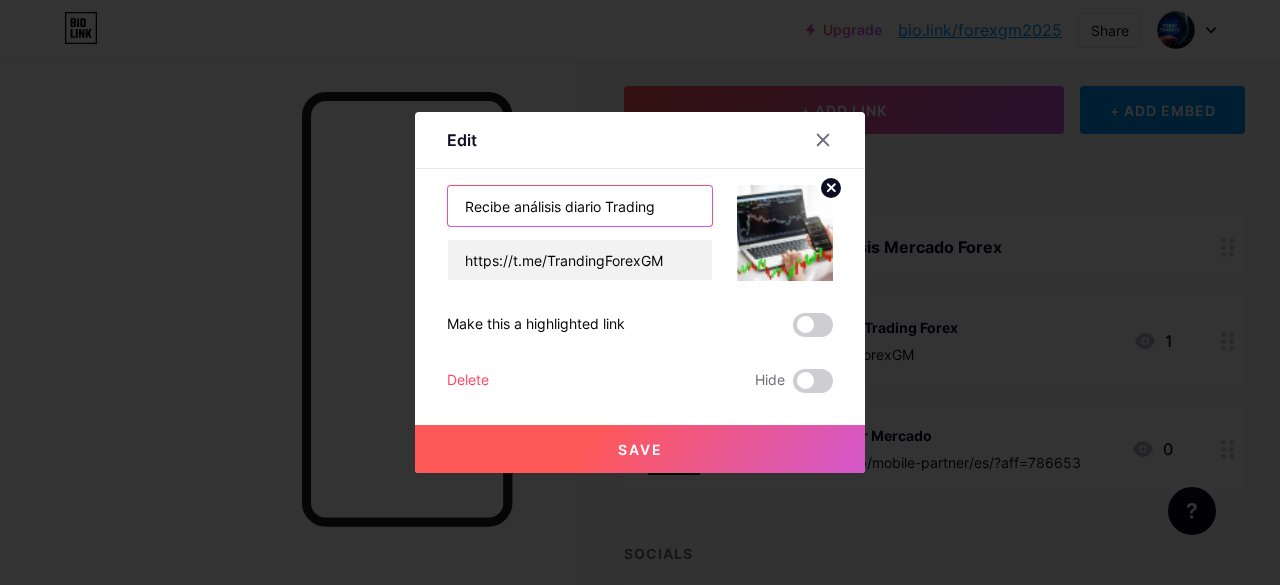 type on "Recibe análisis diario Trading" 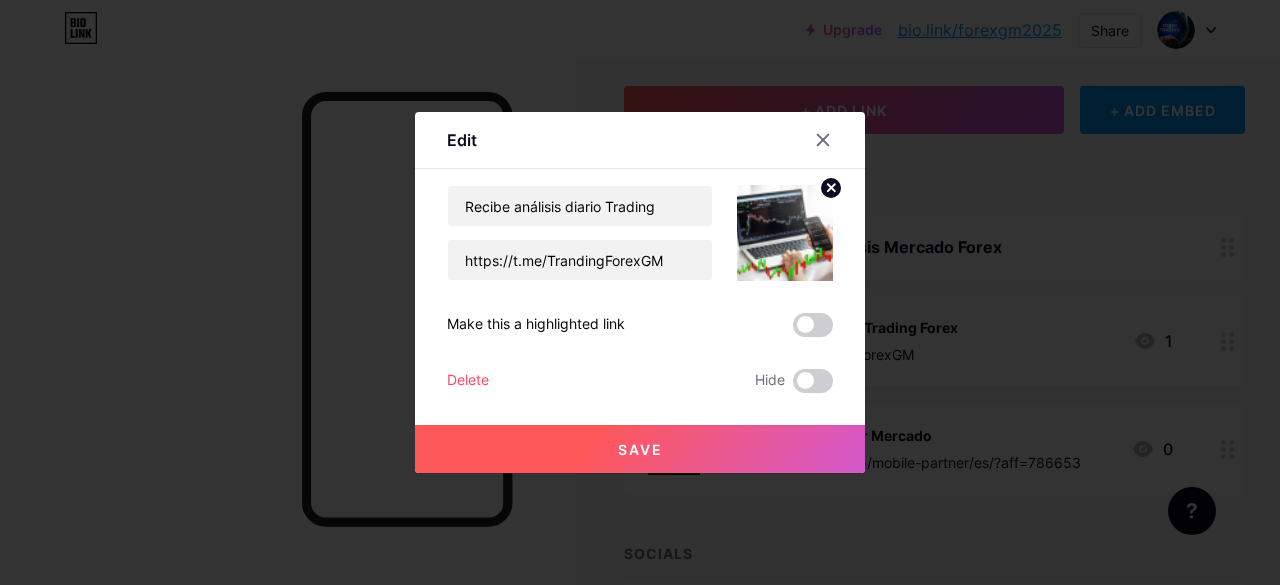 click on "Save" at bounding box center (640, 449) 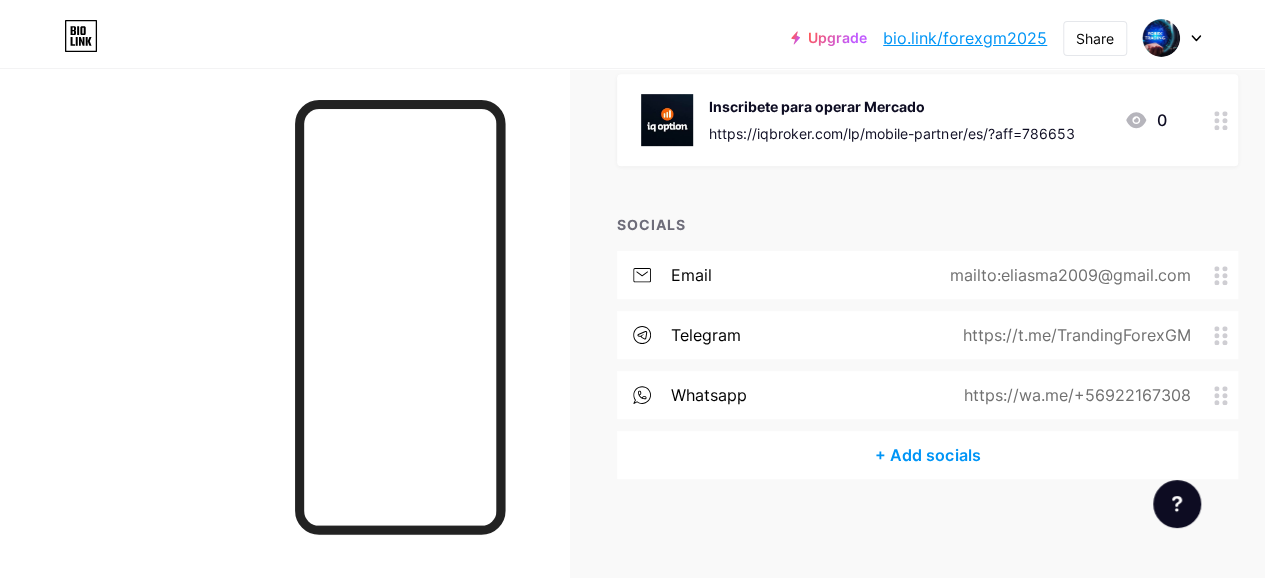 scroll, scrollTop: 0, scrollLeft: 0, axis: both 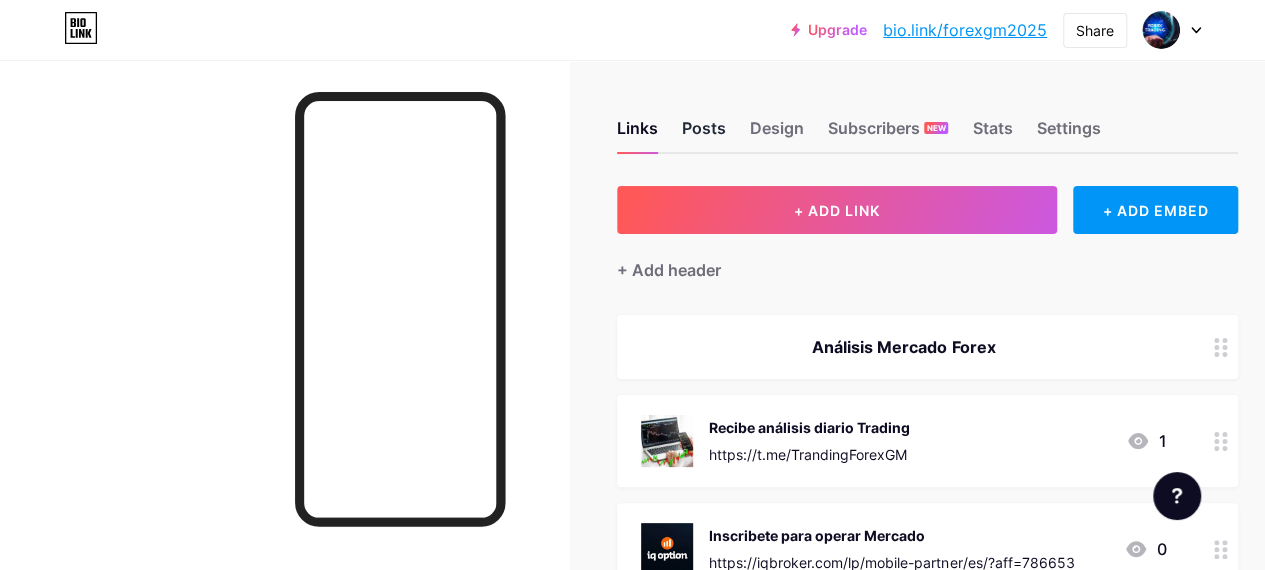 click on "Posts" at bounding box center [704, 134] 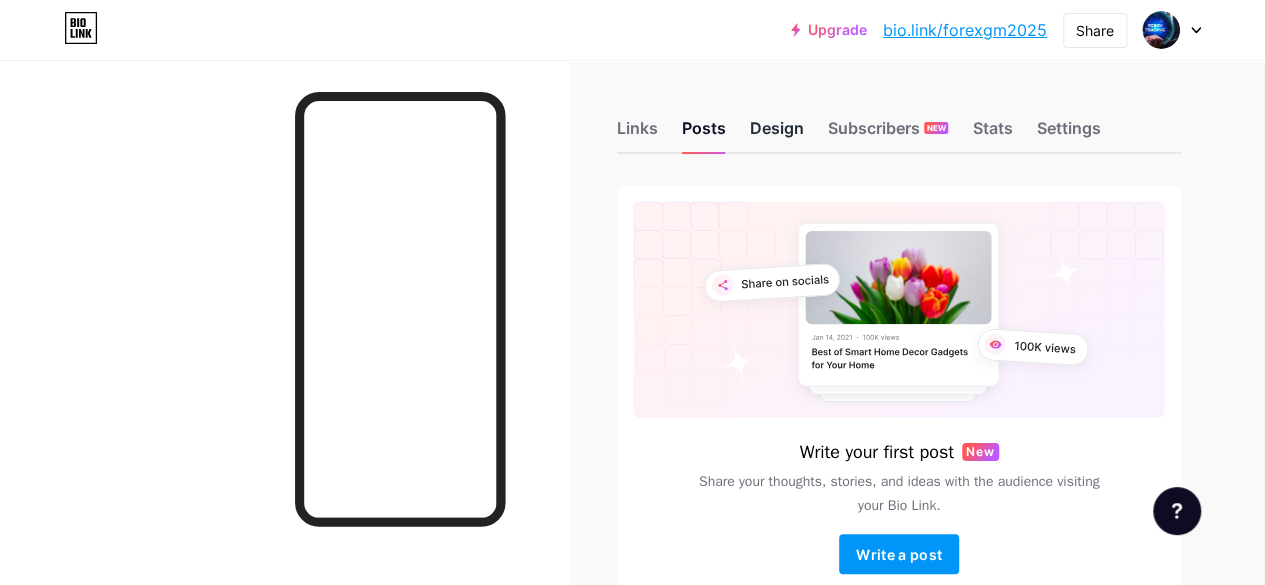 click on "Design" at bounding box center (777, 134) 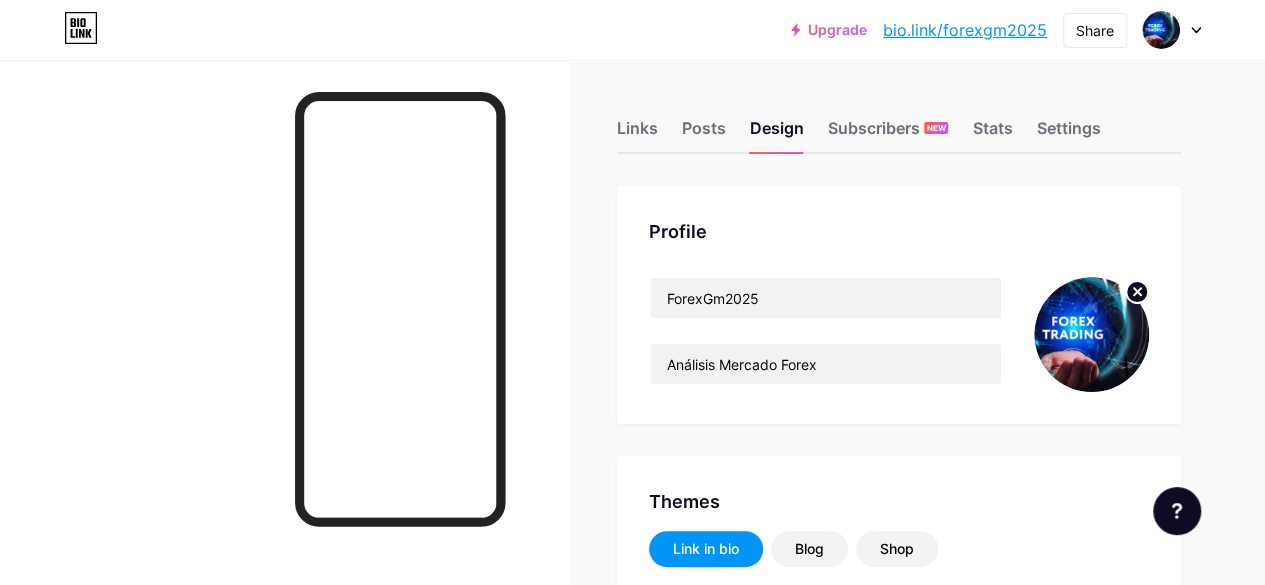 type on "#ffffff" 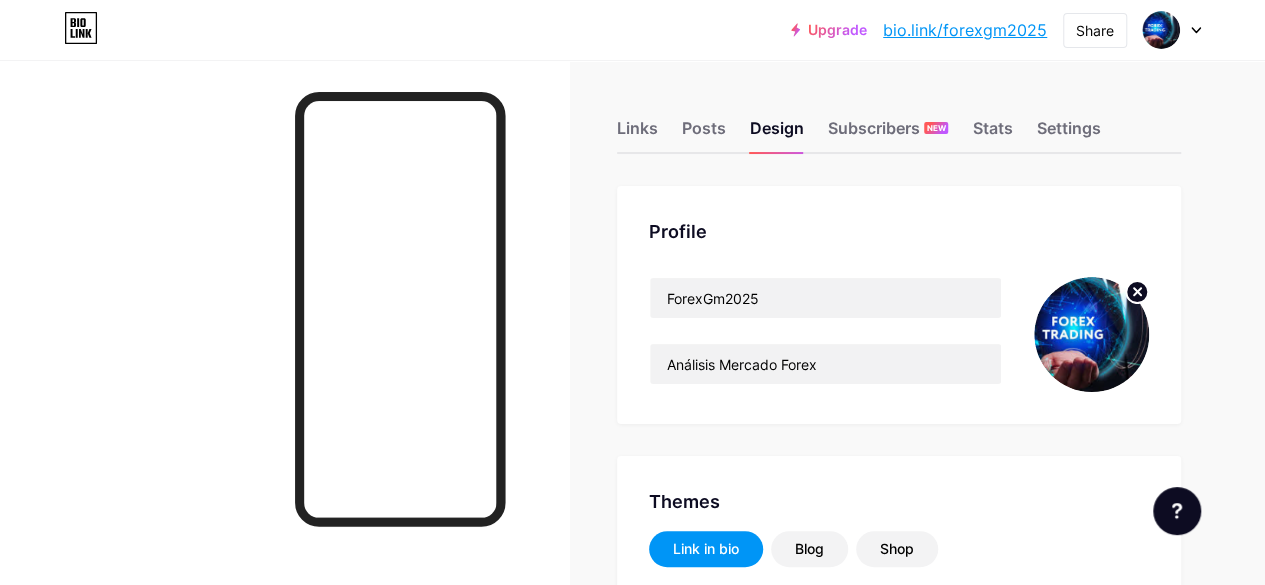 type on "#000000" 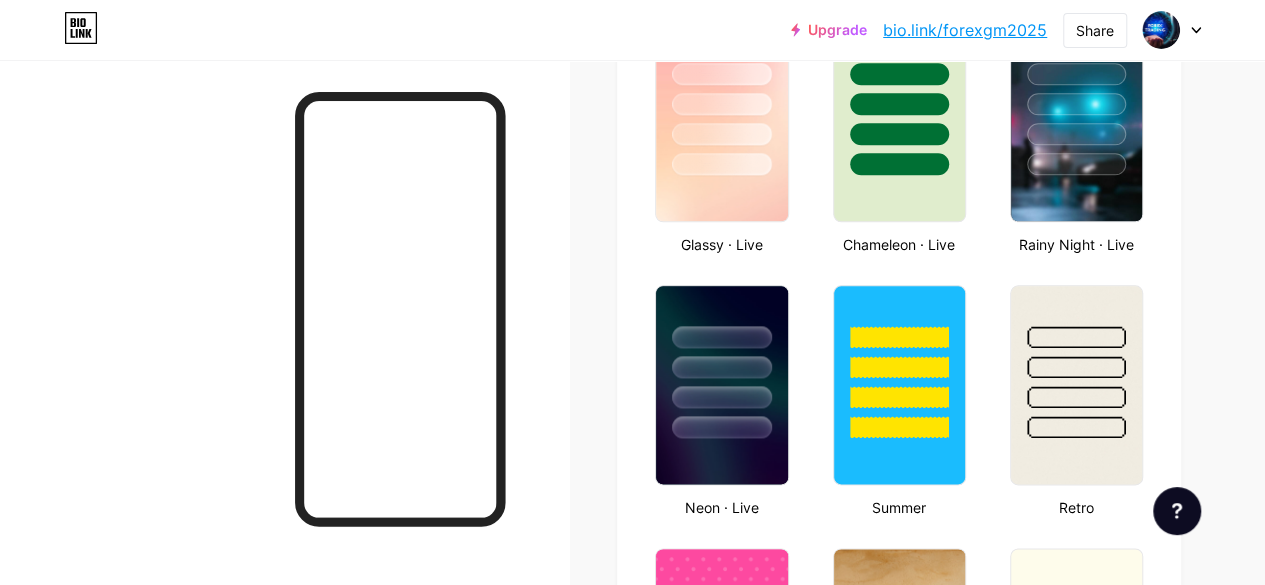 scroll, scrollTop: 1200, scrollLeft: 0, axis: vertical 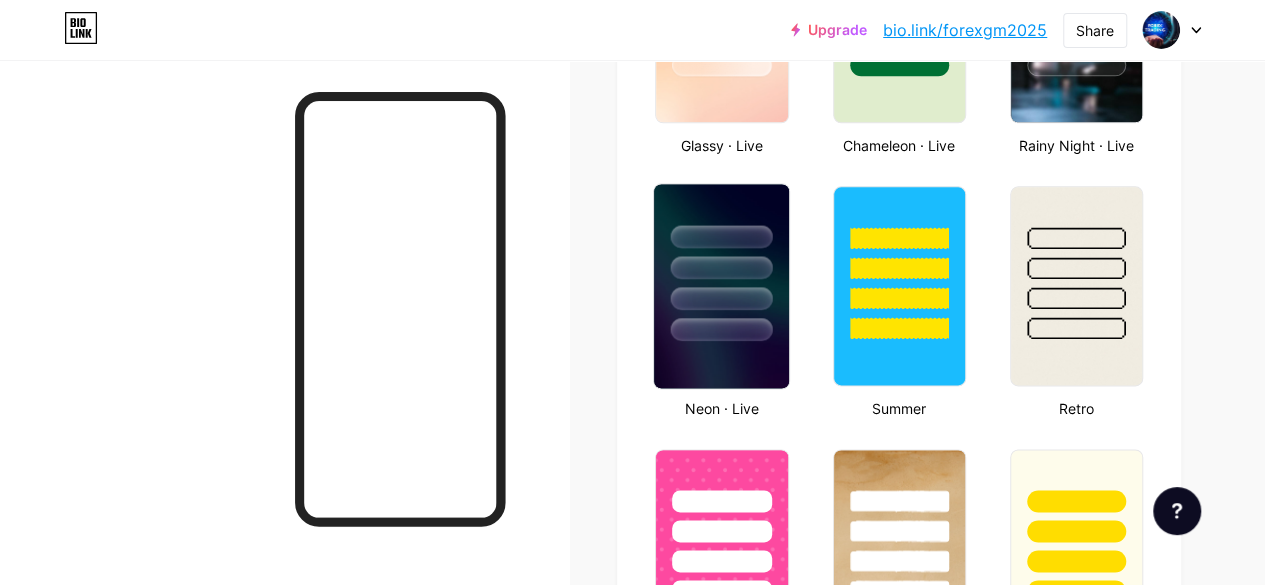 click at bounding box center (721, 286) 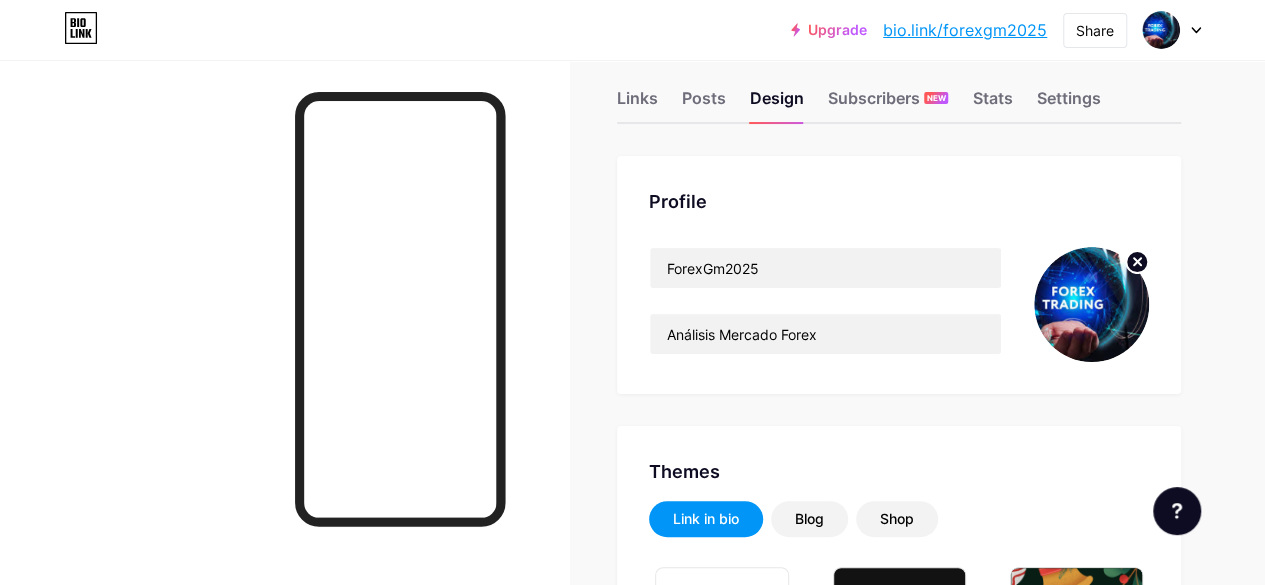 scroll, scrollTop: 0, scrollLeft: 0, axis: both 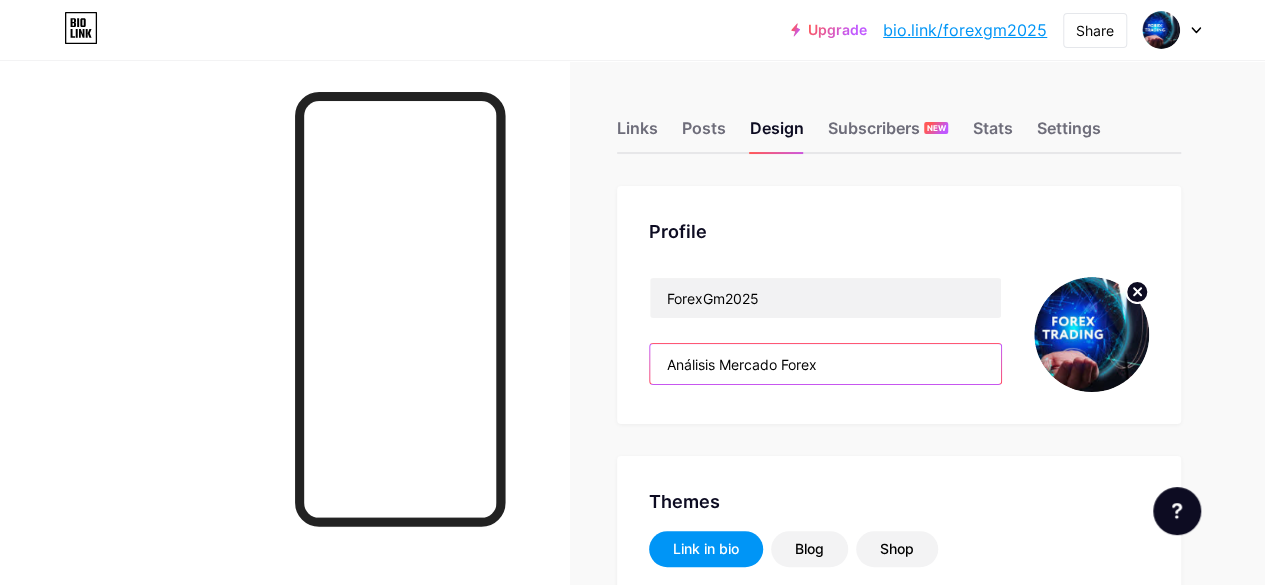 click on "Análisis Mercado Forex" at bounding box center [825, 364] 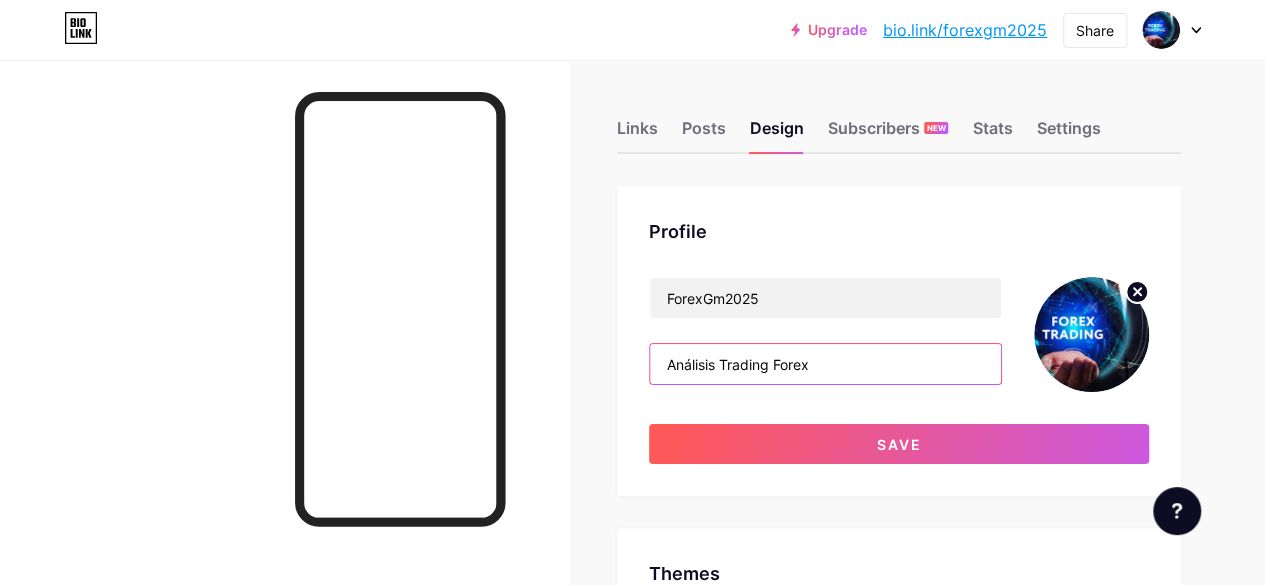 click on "Análisis Trading Forex" at bounding box center [825, 364] 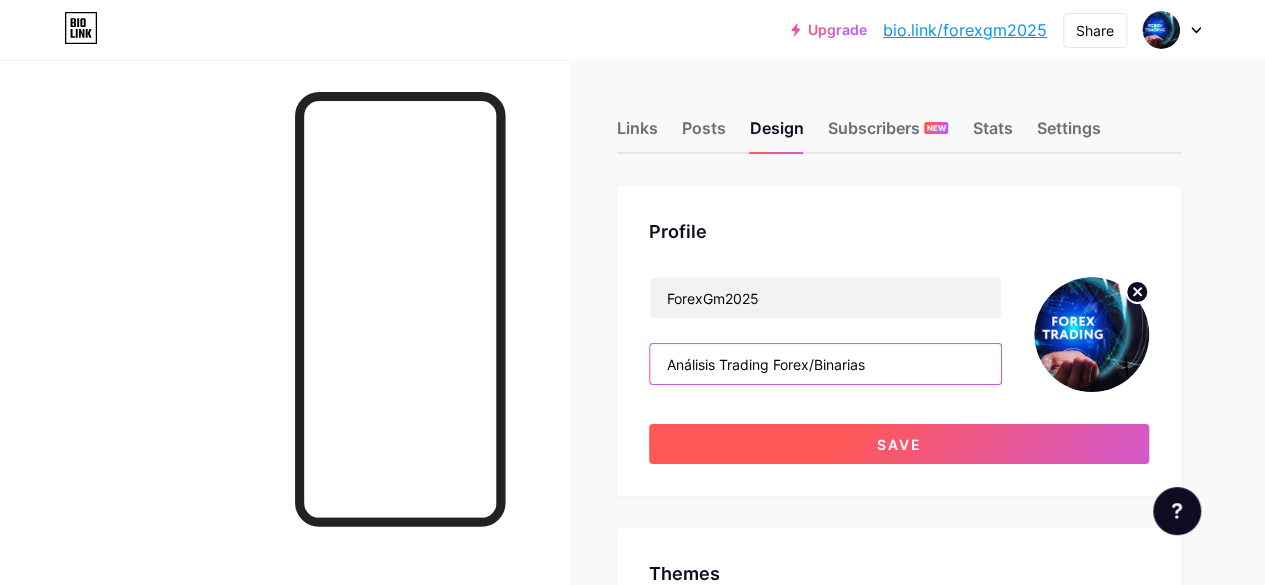 type on "Análisis Trading Forex/Binarias" 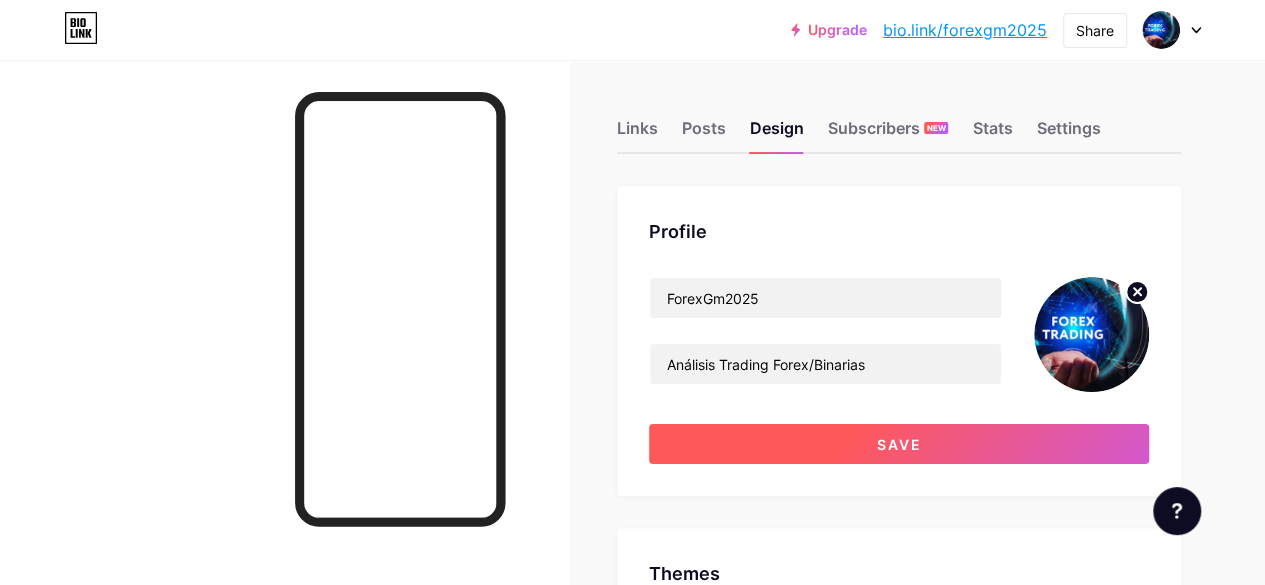 click on "Save" at bounding box center (899, 444) 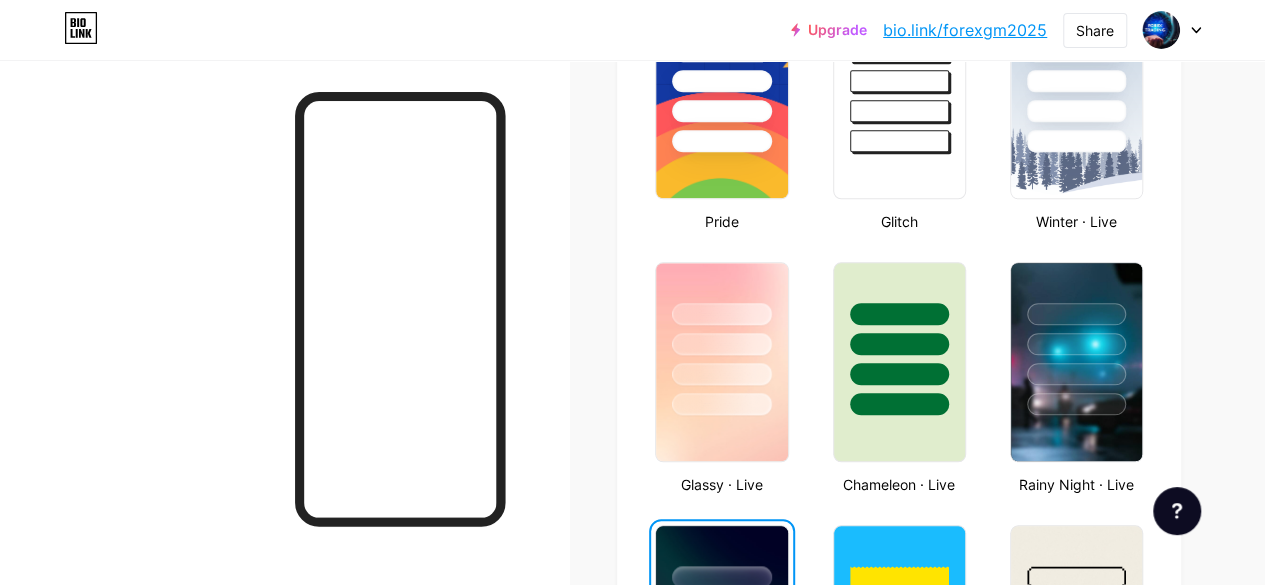scroll, scrollTop: 1100, scrollLeft: 0, axis: vertical 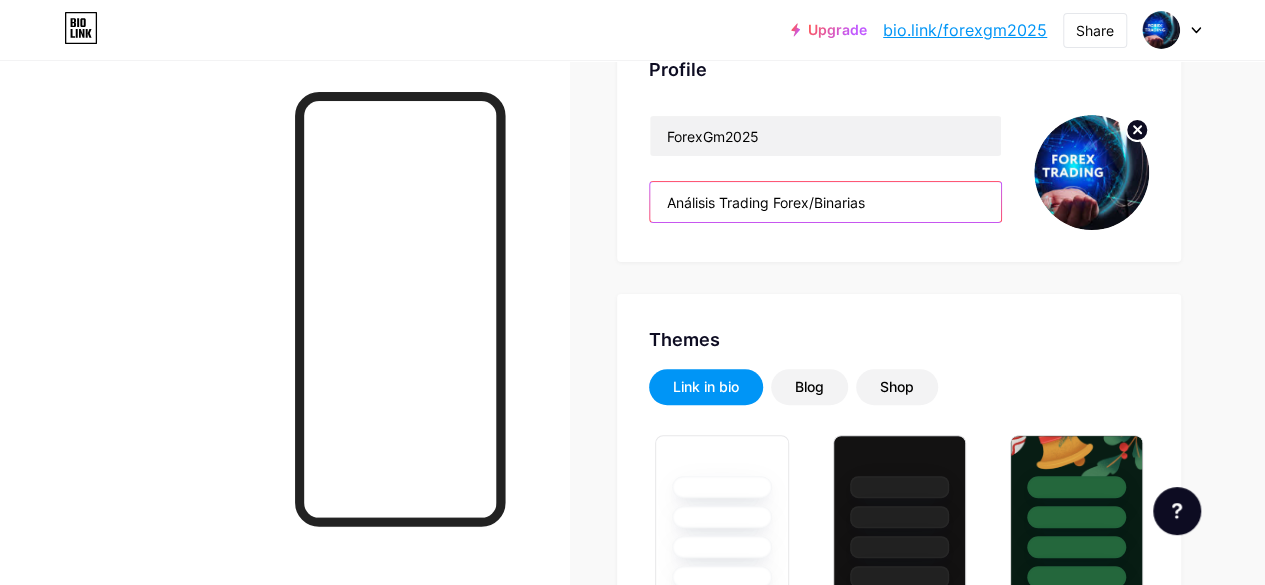 click on "Análisis Trading Forex/Binarias" at bounding box center (825, 202) 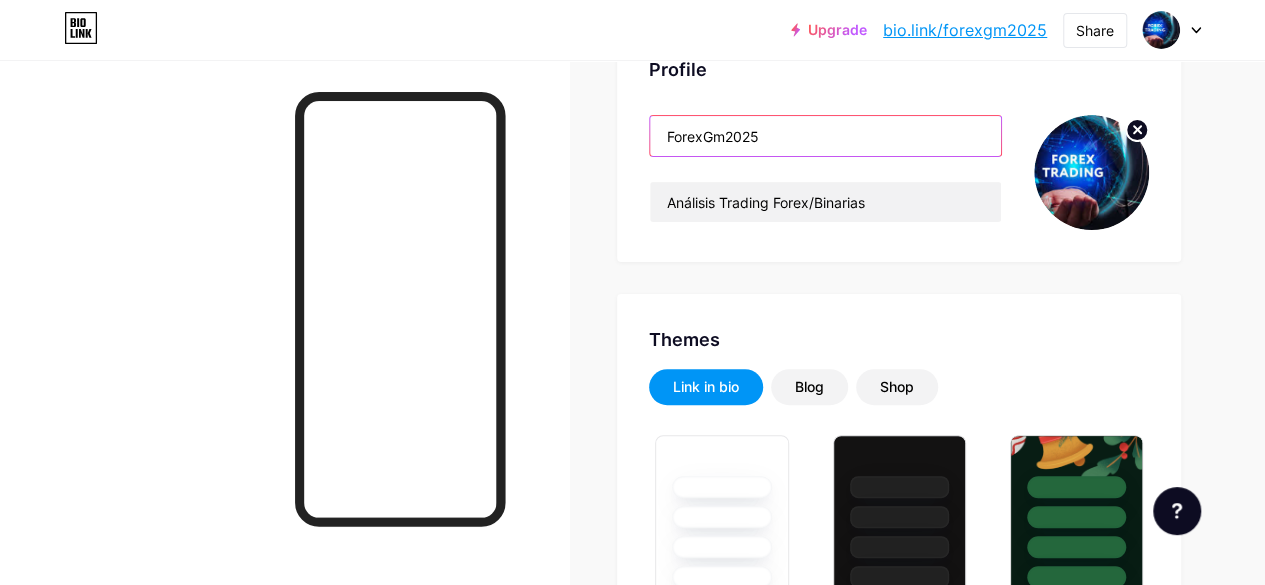 click on "ForexGm2025" at bounding box center [825, 136] 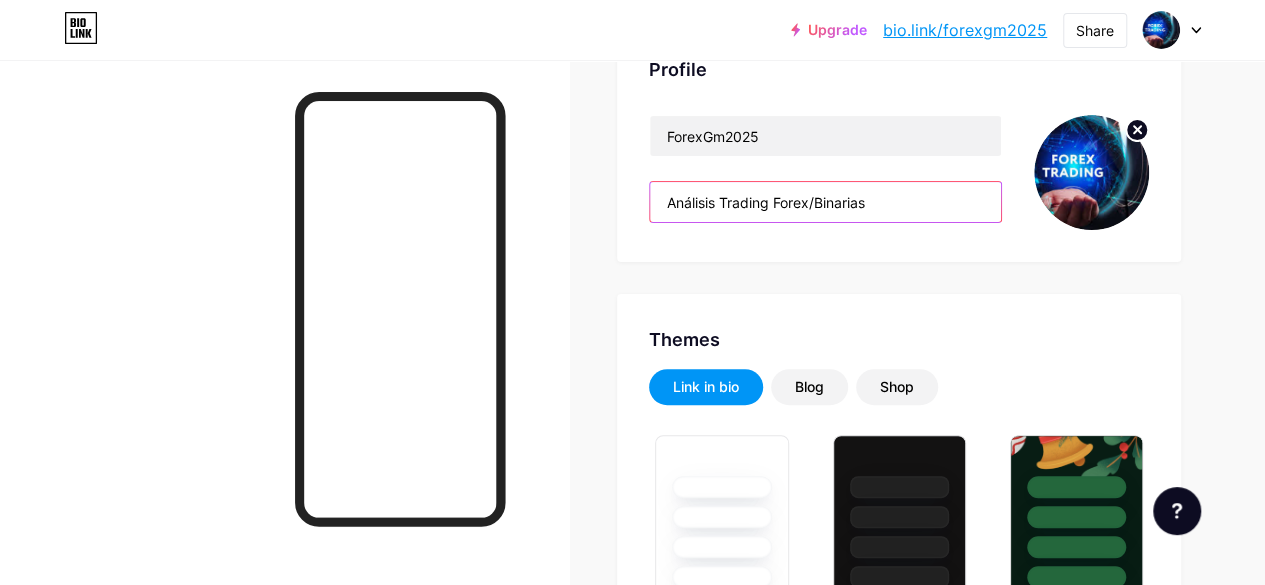 click on "Análisis Trading Forex/Binarias" at bounding box center [825, 202] 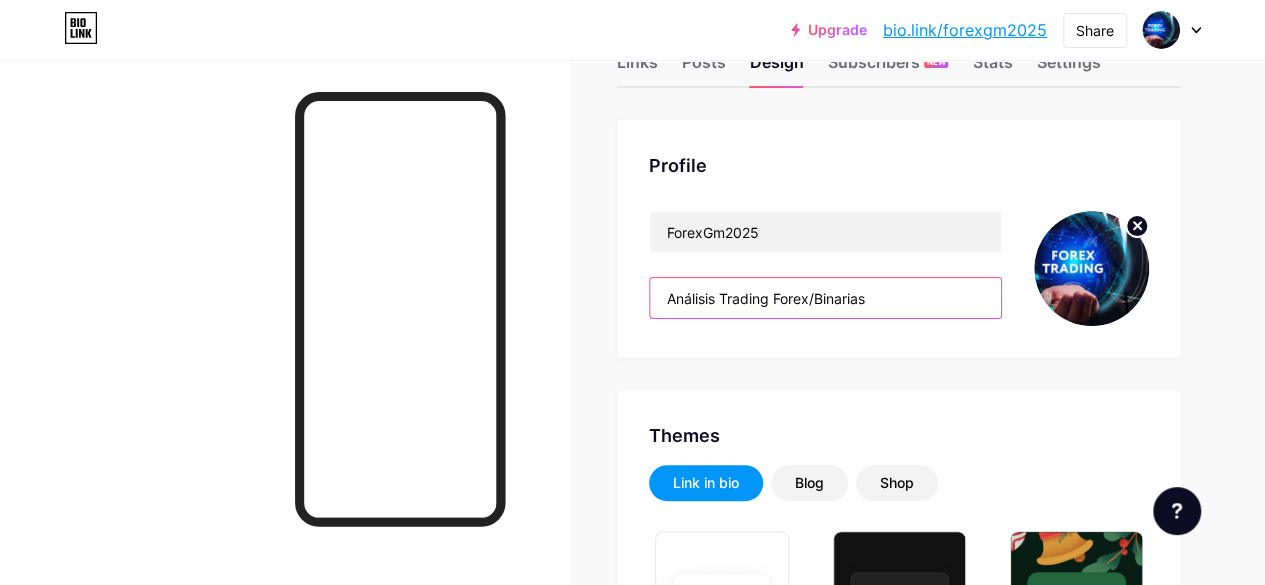 scroll, scrollTop: 0, scrollLeft: 0, axis: both 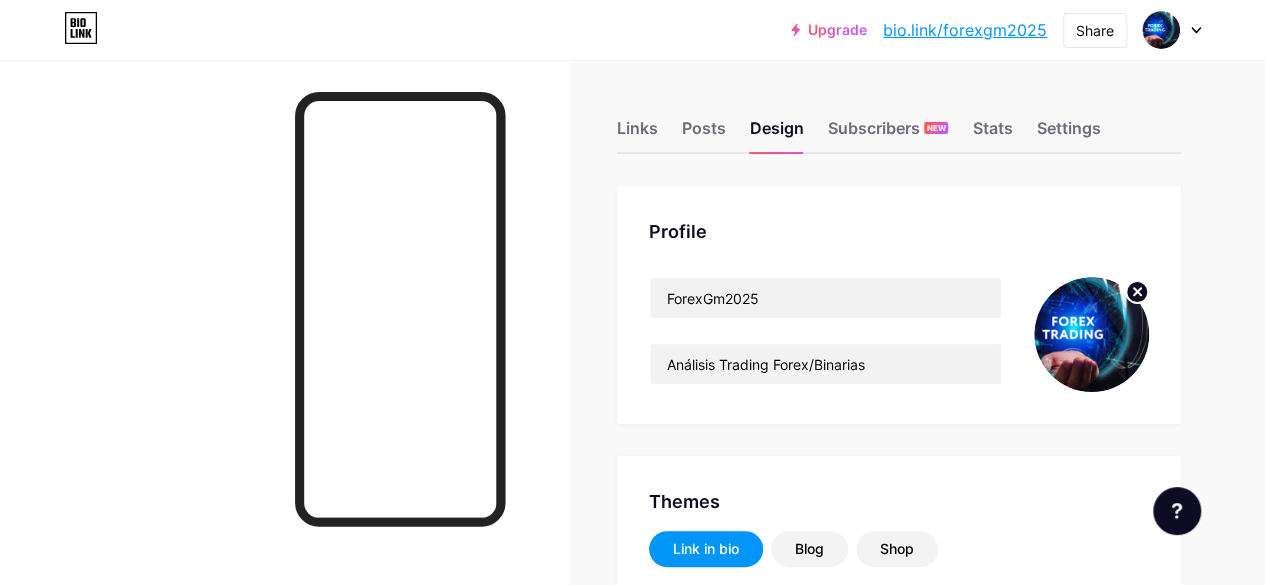 click 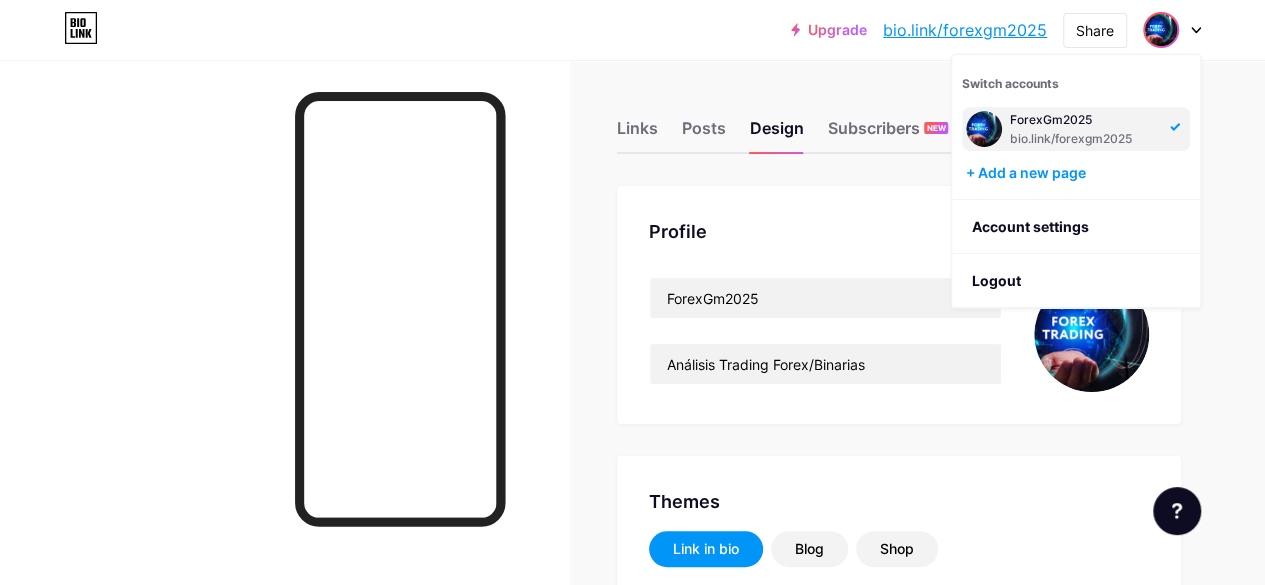 click on "Links
Posts
Design
Subscribers
NEW
Stats
Settings     Profile   ForexGm2025     Análisis Trading Forex/Binarias                   Themes   Link in bio   Blog   Shop       Basics       Carbon       Xmas 23       Pride       Glitch       Winter · Live       Glassy · Live       Chameleon · Live       Rainy Night · Live       Neon · Live       Summer       Retro       Strawberry · Live       Desert       Sunny       Autumn       Leaf       Clear Sky       Blush       Unicorn       Minimal       Cloudy       Shadow     Create your own           Changes saved       Position to display socials                 Top                     Bottom
Disable Bio Link branding
Will hide the Bio Link branding from homepage     Display Share button
Enables social sharing options on your page including a QR code.   Changes saved           Feature requests             Help center" at bounding box center [632, 1728] 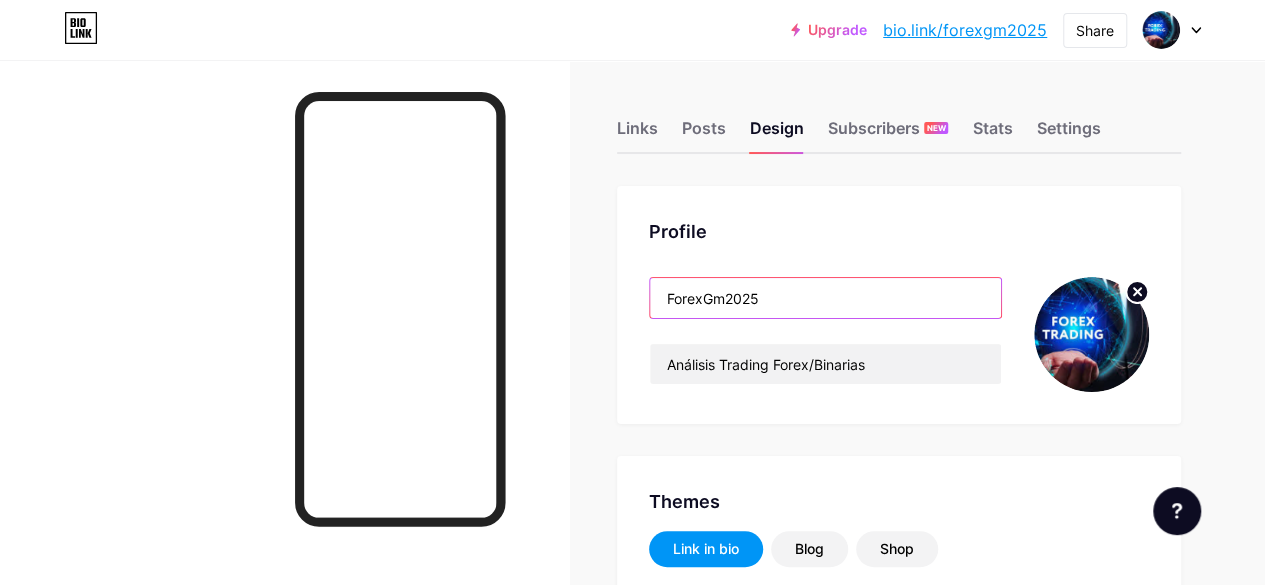 click on "ForexGm2025" at bounding box center (825, 298) 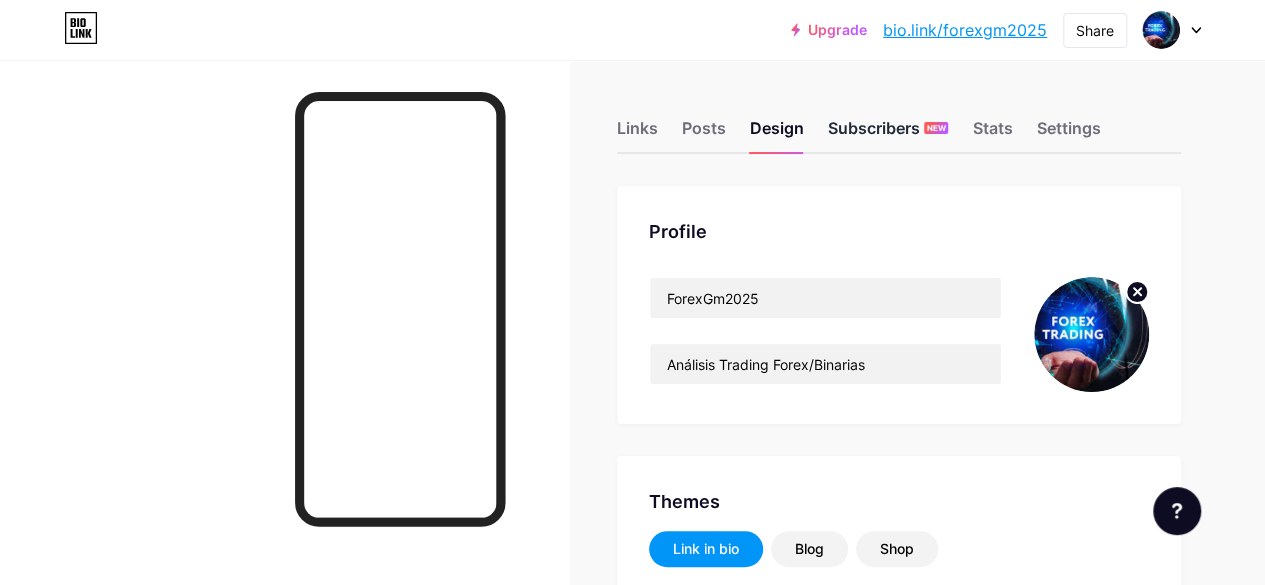 click on "Subscribers
NEW" at bounding box center (888, 134) 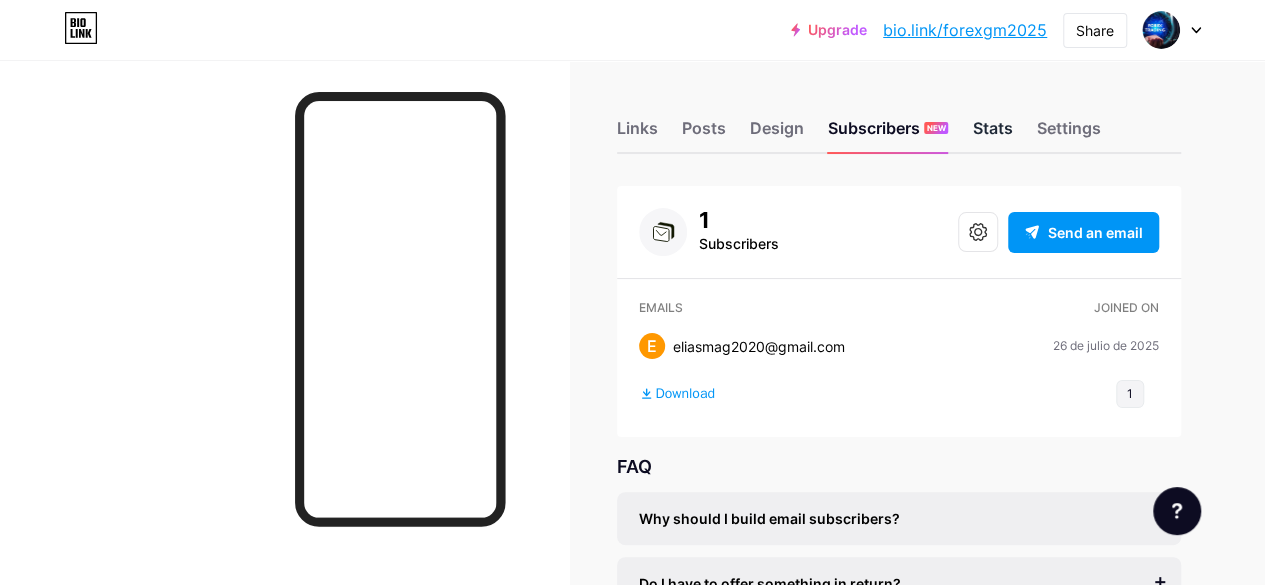 click on "Stats" at bounding box center (992, 134) 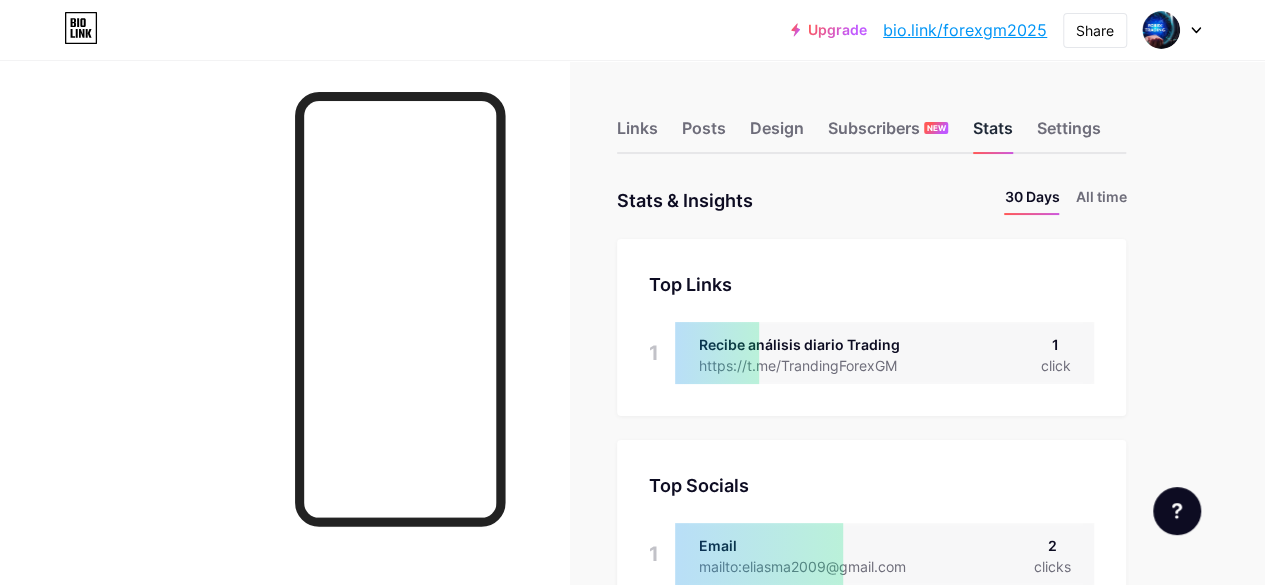 scroll, scrollTop: 999414, scrollLeft: 998735, axis: both 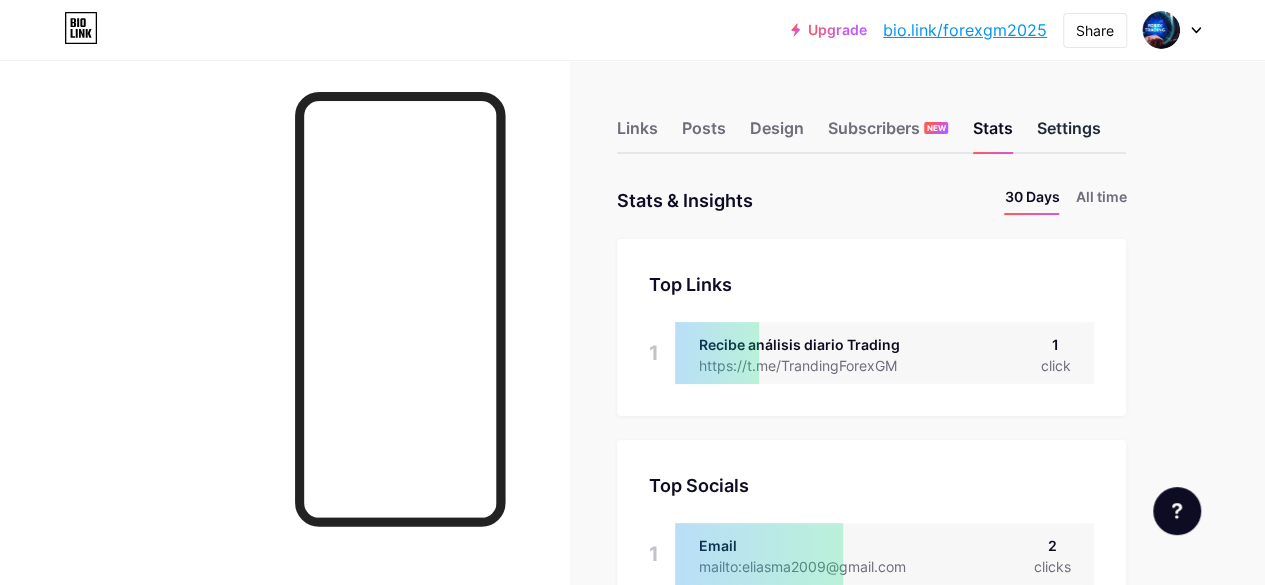 click on "Settings" at bounding box center [1068, 134] 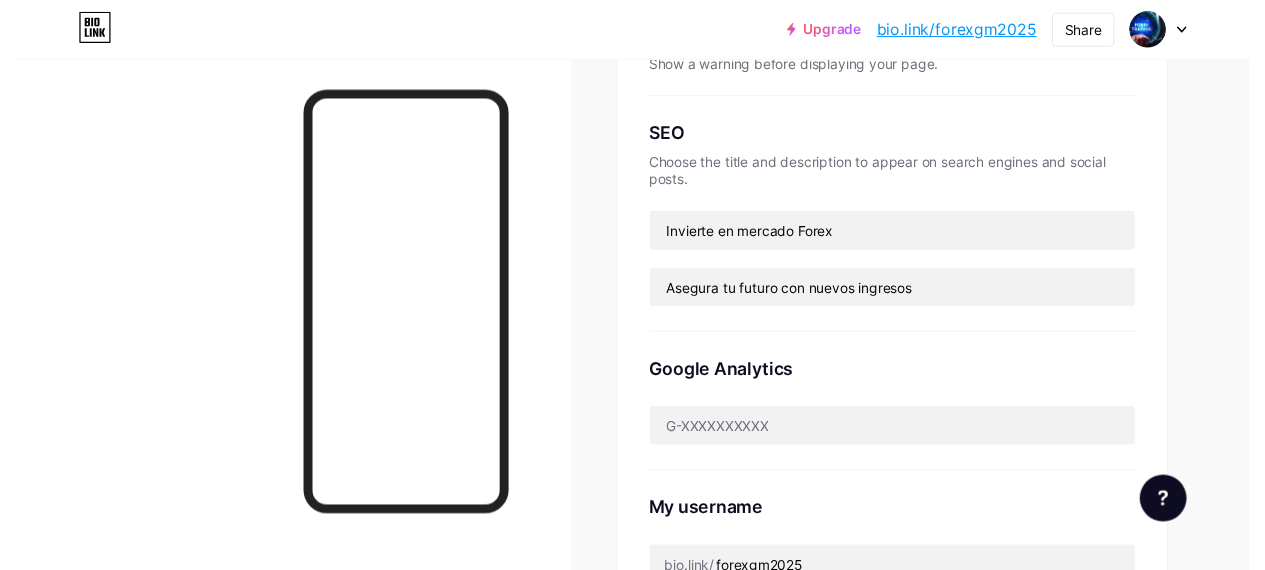 scroll, scrollTop: 0, scrollLeft: 0, axis: both 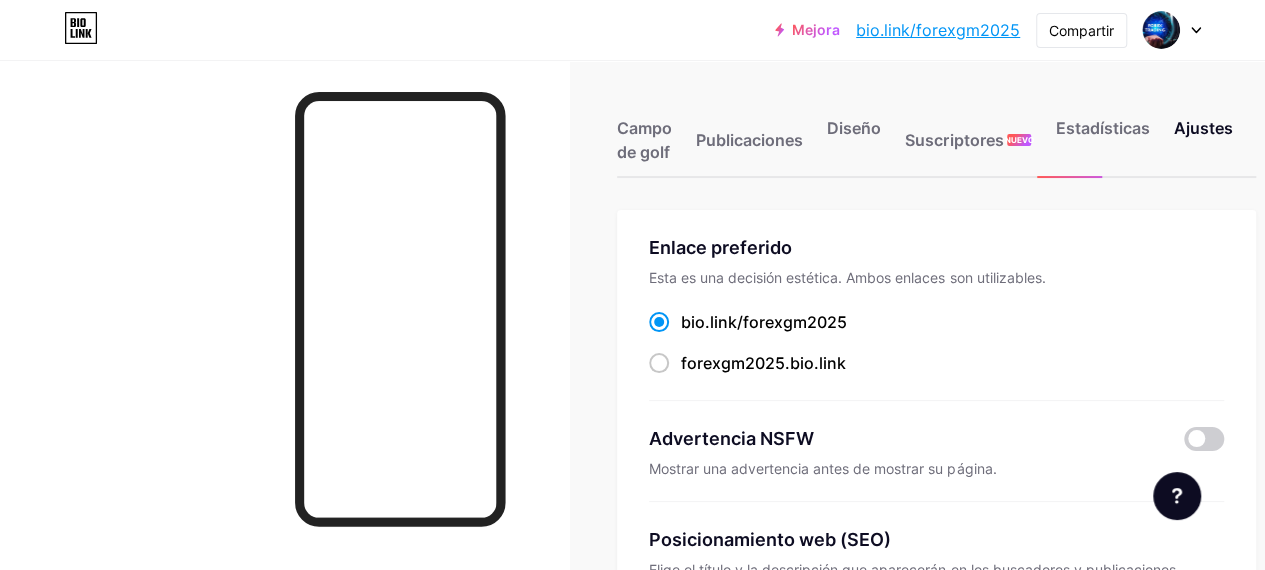 click on "Campo de golf
Publicaciones
Diseño
Suscriptores
NUEVO
Estadísticas
Ajustes     Enlace preferido   Esta es una decisión estética. Ambos enlaces son utilizables.
bio.link/forexgm2025 ​       forexgm2025  .bio.link
Advertencia NSFW       Mostrar una advertencia antes de mostrar su página.     Posicionamiento web (SEO)   Elige el título y la descripción que aparecerán en los buscadores y publicaciones sociales.   Invierte en mercado Forex     Asegura tu futuro con nuevos ingresos     Google Analytics       Mi nombre de usuario   bio.link/   forexgm2025           Enlaces profesionales   PRO   Dominio personalizado   Pruebe su propio dominio personalizado, por ejemplo: jaseem.com   Configurar dominio             Enlace de emojis   Agrega emojis a tu enlace, por ejemplo: bio.link/😄😭🥵   Crear
Vaya al  Centro de ayuda   Cambios guardados           Solicitudes de funciones" at bounding box center [670, 833] 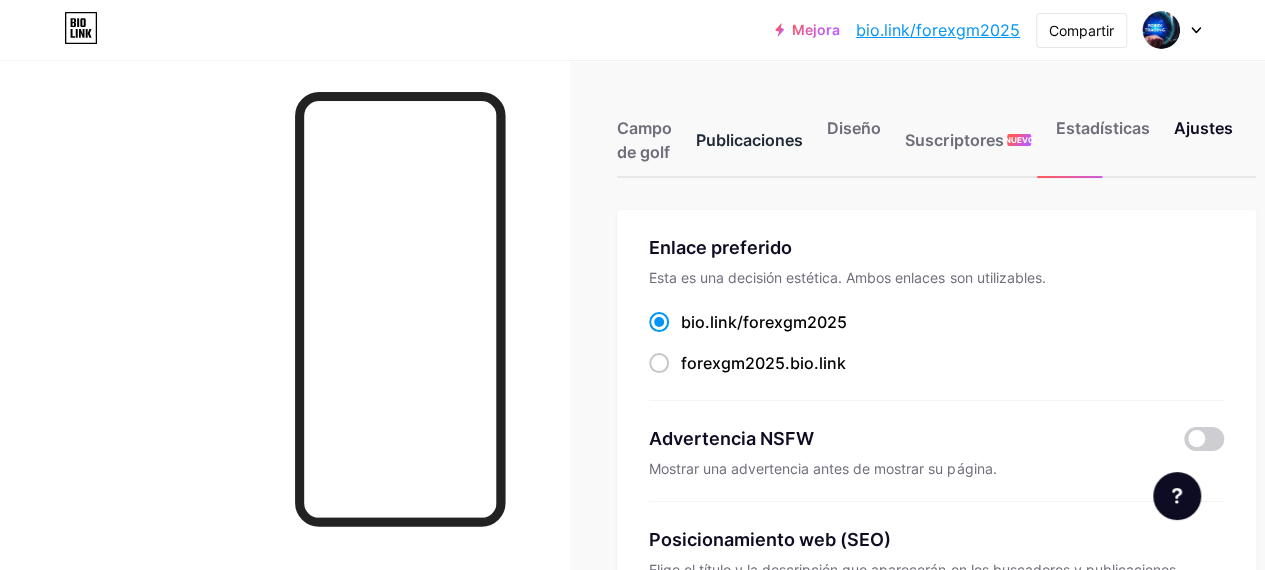 click on "Publicaciones" at bounding box center (749, 140) 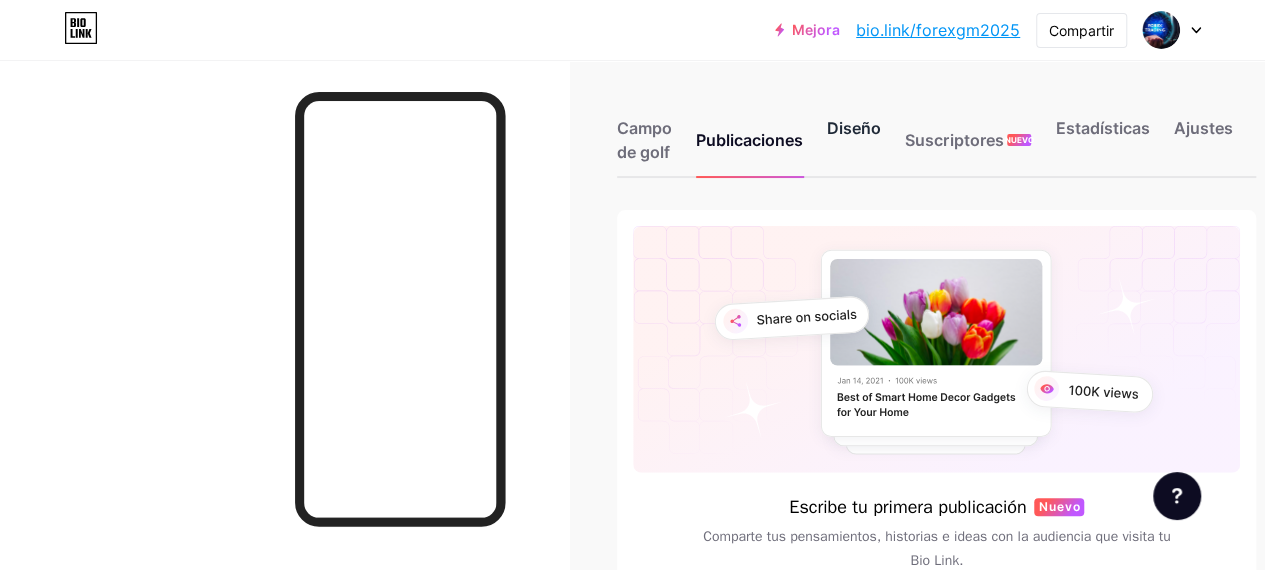 click on "Diseño" at bounding box center (854, 128) 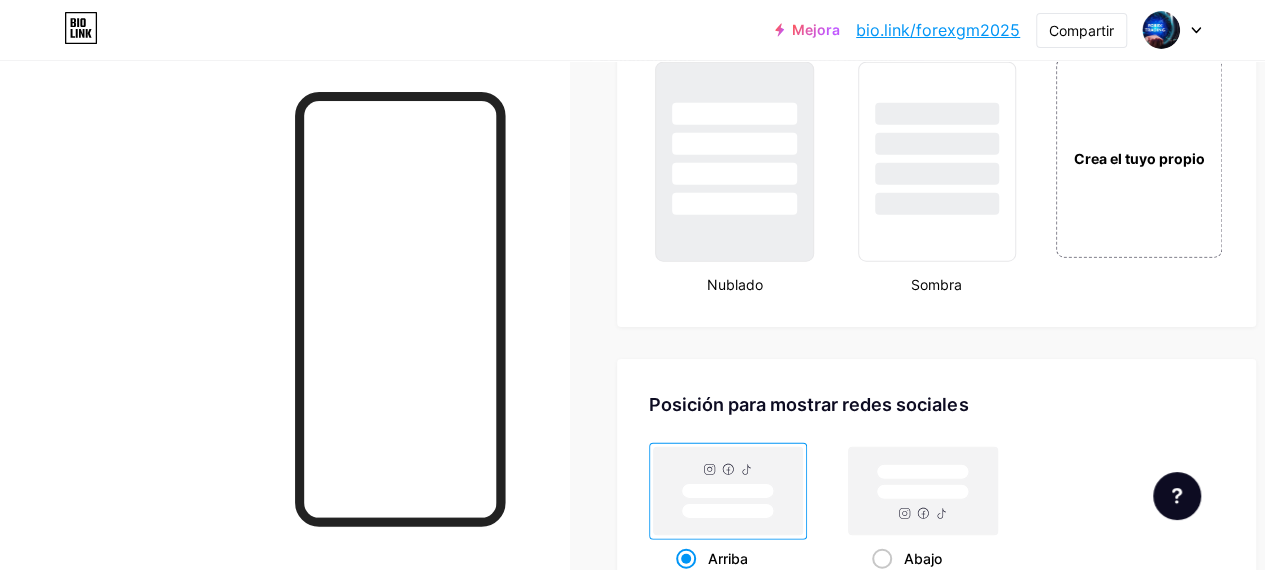 scroll, scrollTop: 2850, scrollLeft: 0, axis: vertical 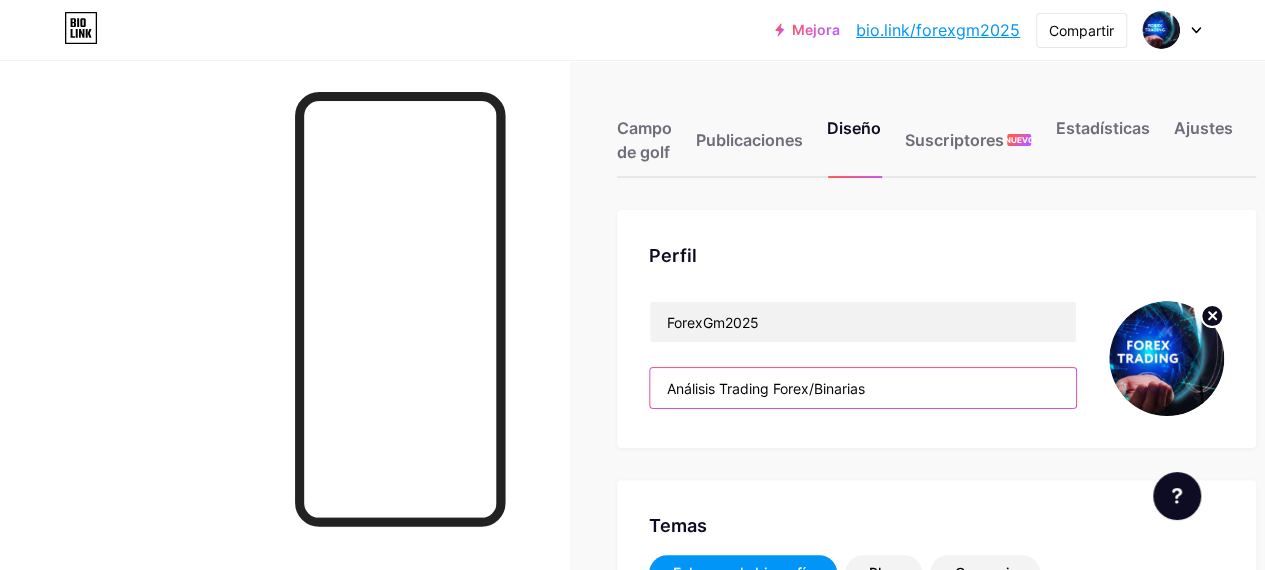 click on "Análisis Trading Forex/Binarias" at bounding box center [863, 388] 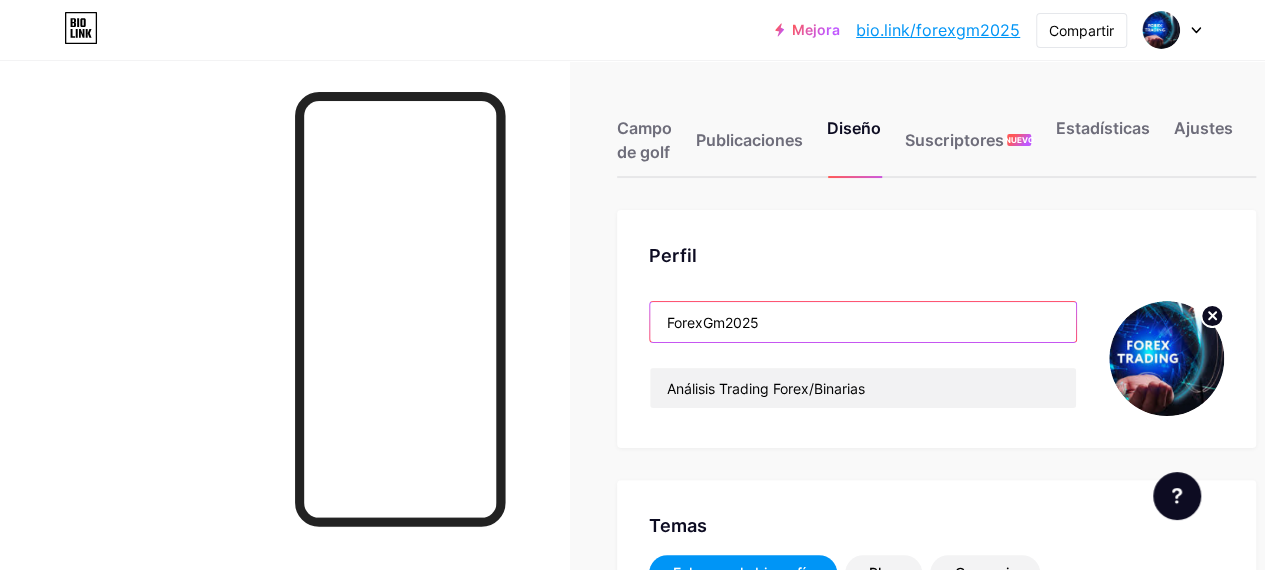 click on "ForexGm2025" at bounding box center [863, 322] 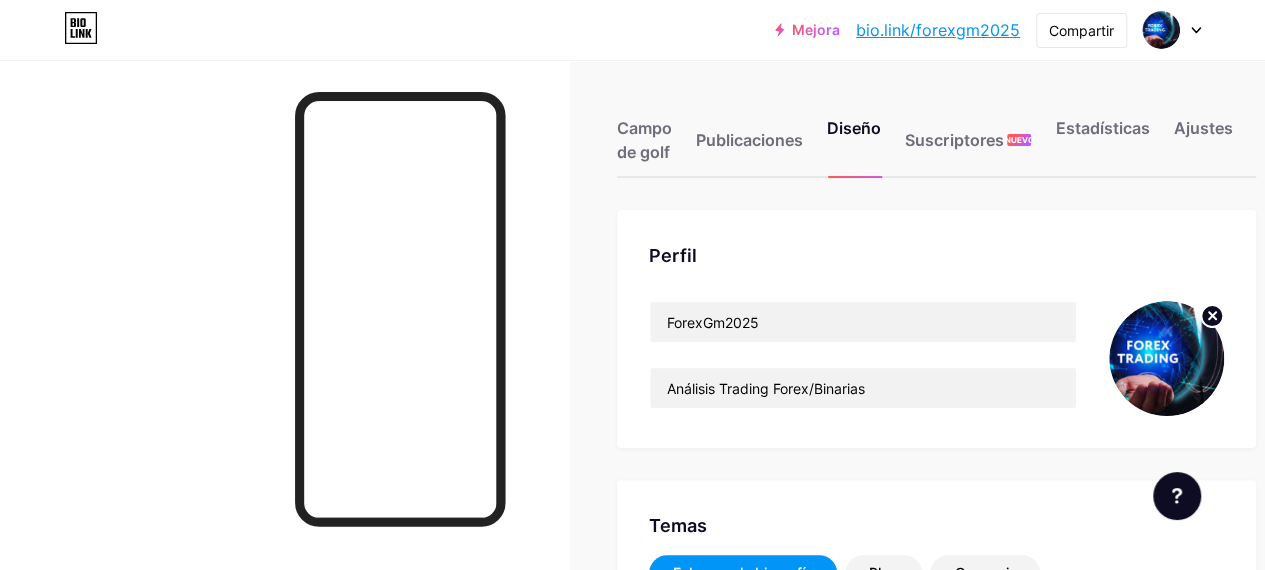 click on "Mejora   bio.link/forexg...   bio.link/forexgm2025   Compartir               Cambiar de cuenta     ForexGm2025   bio.link/forexgm2025       + Agregar una nueva página       Configuraciones de la cuenta   Cerrar sesión" at bounding box center (632, 30) 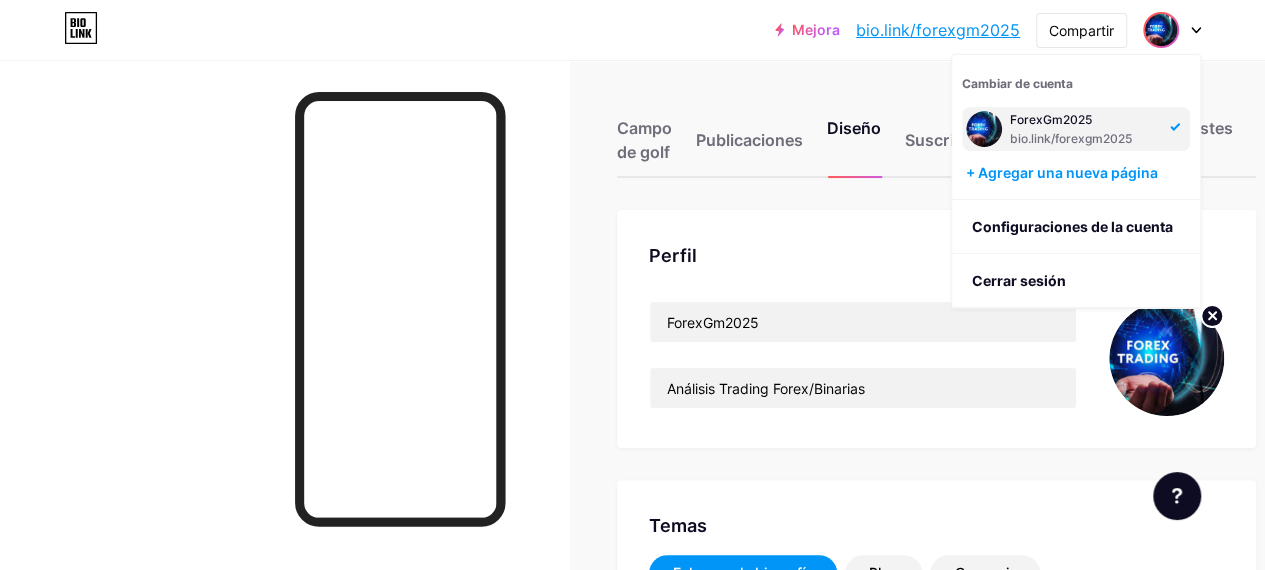 click on "Mejora   bio.link/forexg...   bio.link/forexgm2025   Compartir               Cambiar de cuenta     ForexGm2025   bio.link/forexgm2025       + Agregar una nueva página       Configuraciones de la cuenta   Cerrar sesión" at bounding box center (632, 30) 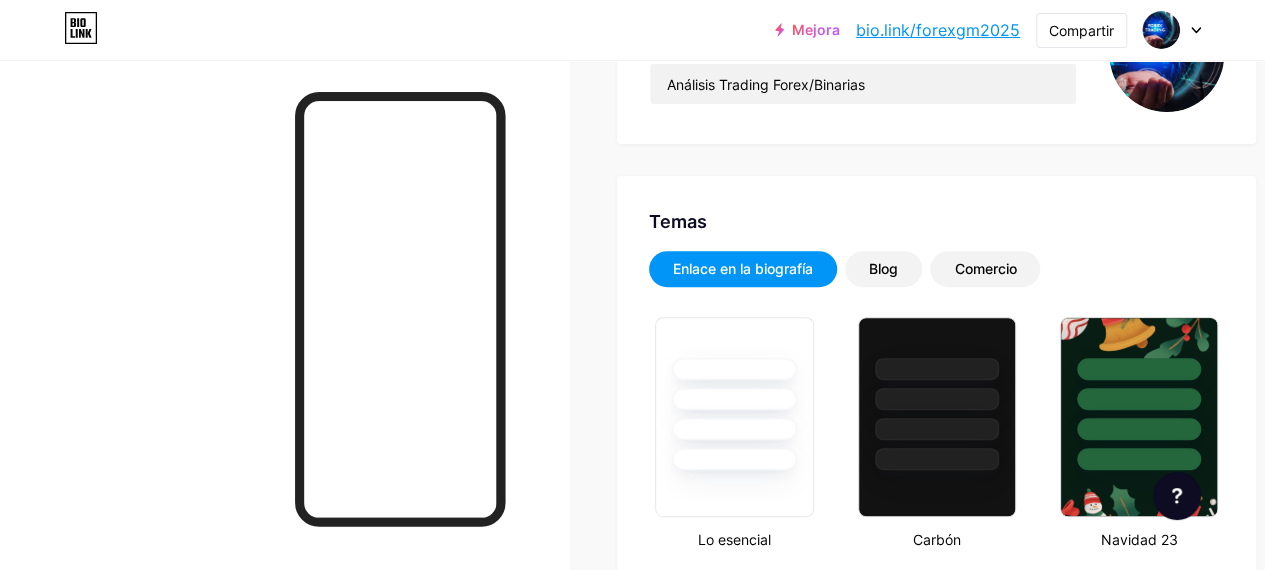 scroll, scrollTop: 0, scrollLeft: 0, axis: both 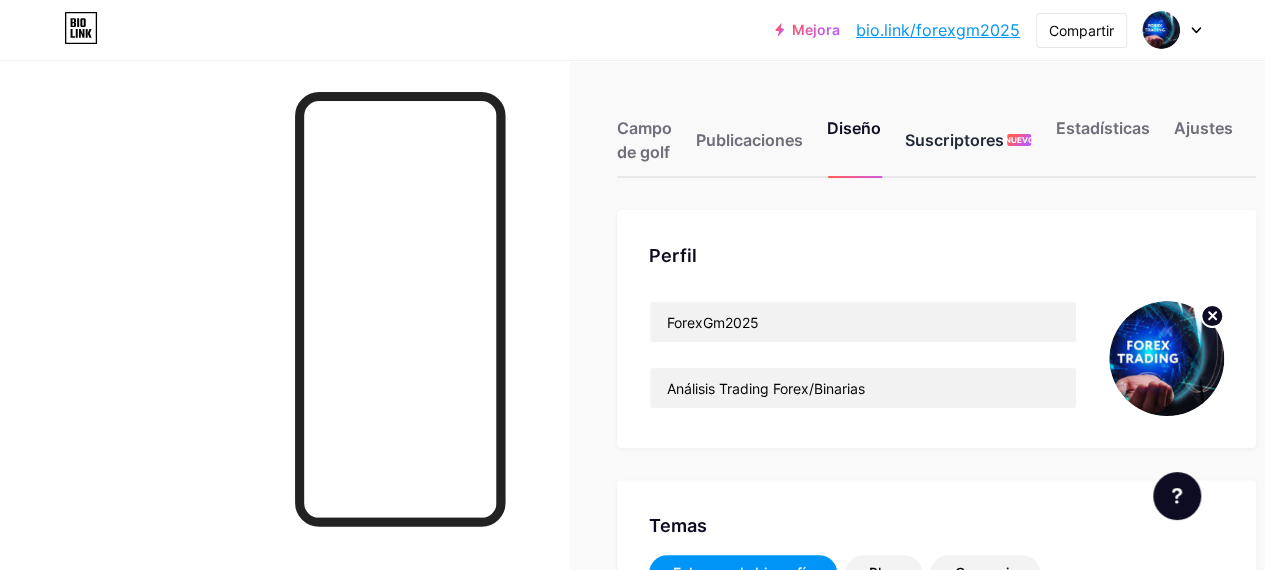 click on "Suscriptores" at bounding box center (954, 140) 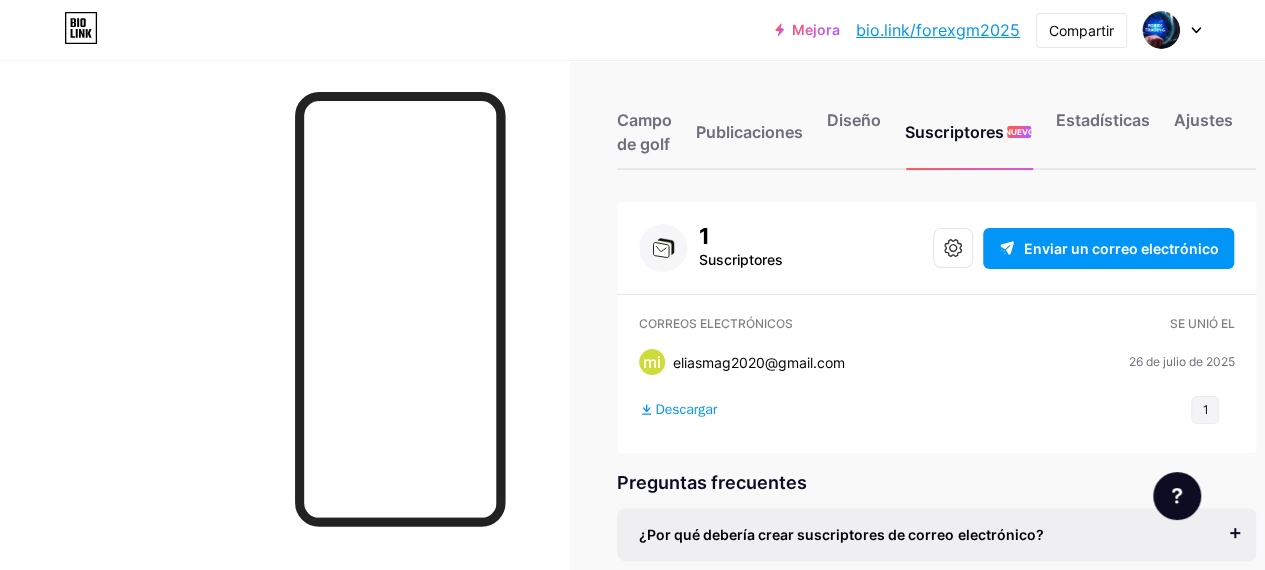 scroll, scrollTop: 0, scrollLeft: 0, axis: both 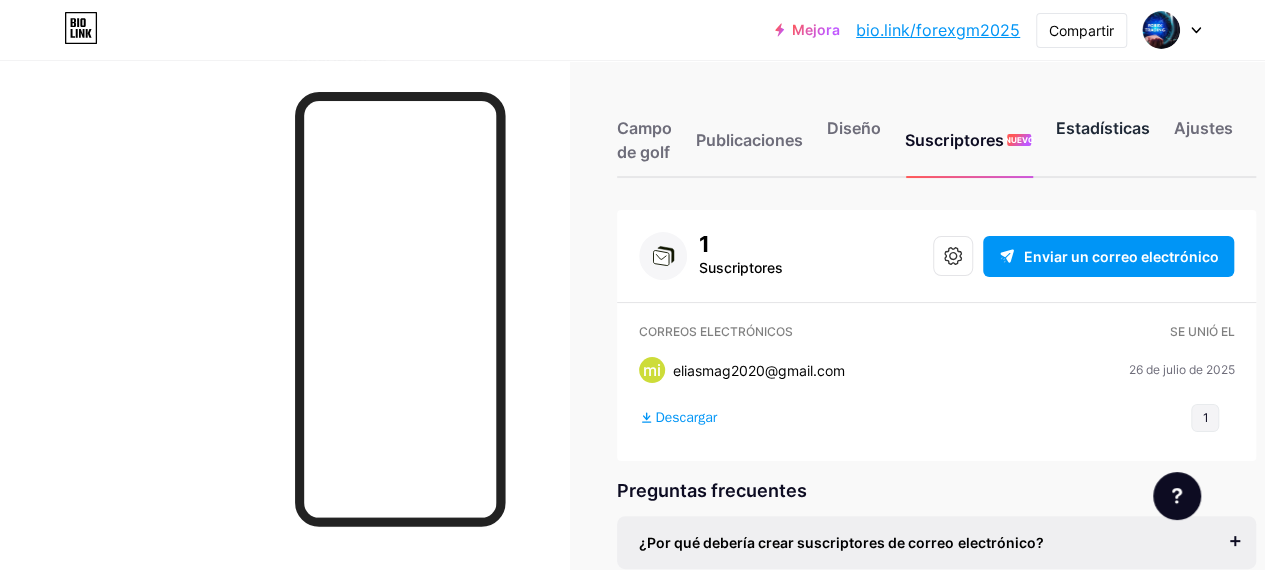 click on "Estadísticas" at bounding box center [1102, 128] 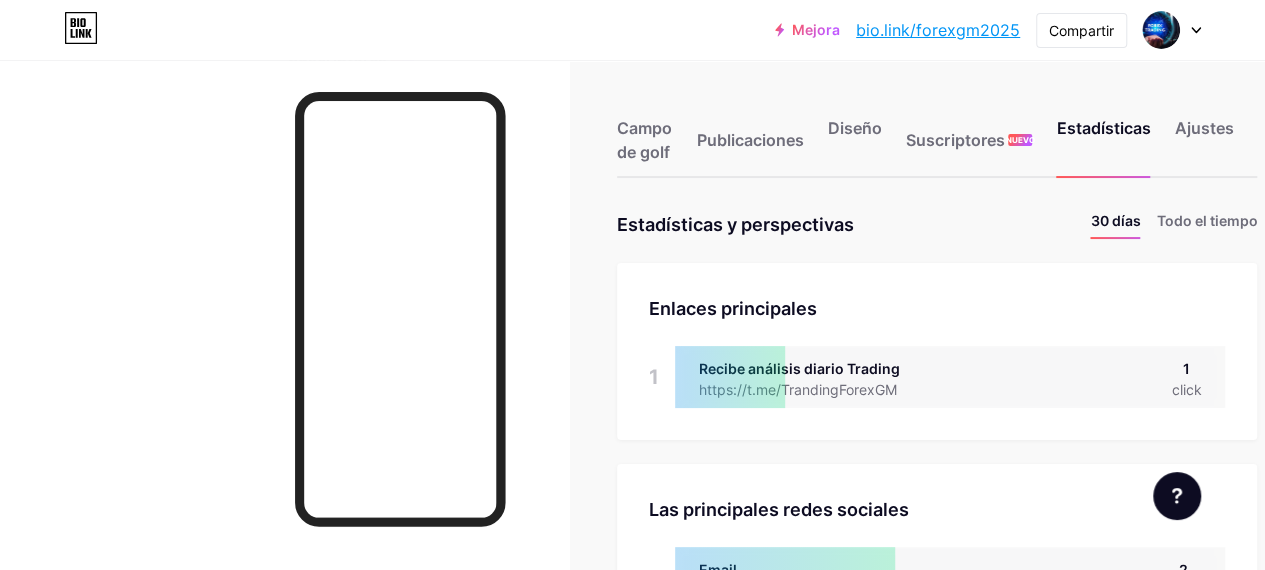 scroll, scrollTop: 999430, scrollLeft: 998735, axis: both 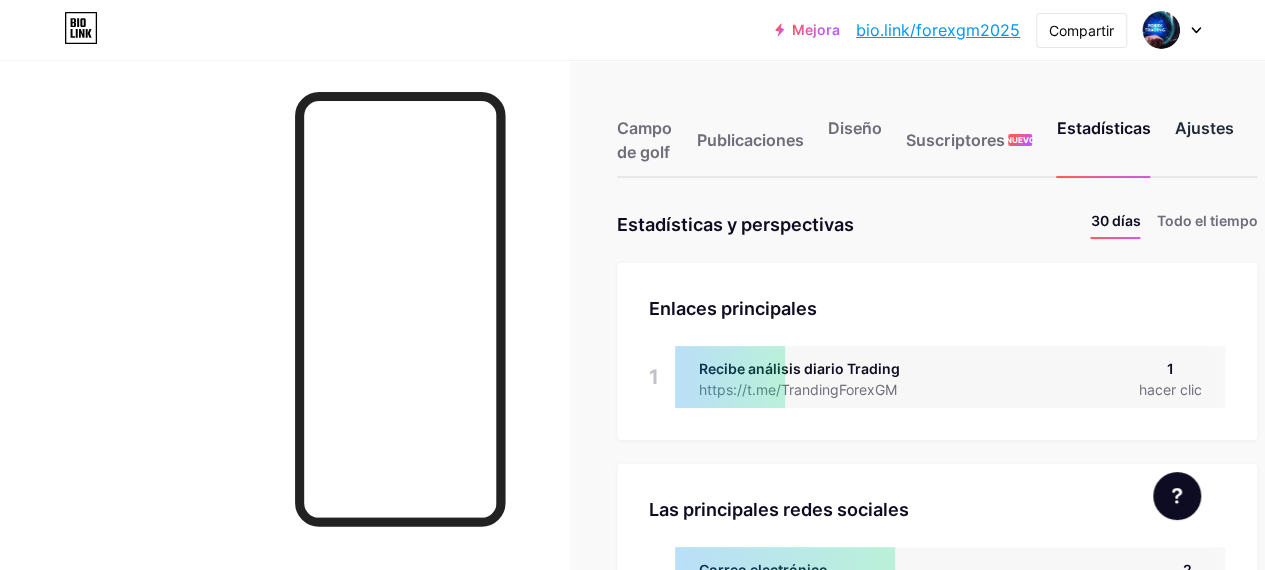 click on "Ajustes" at bounding box center (1203, 128) 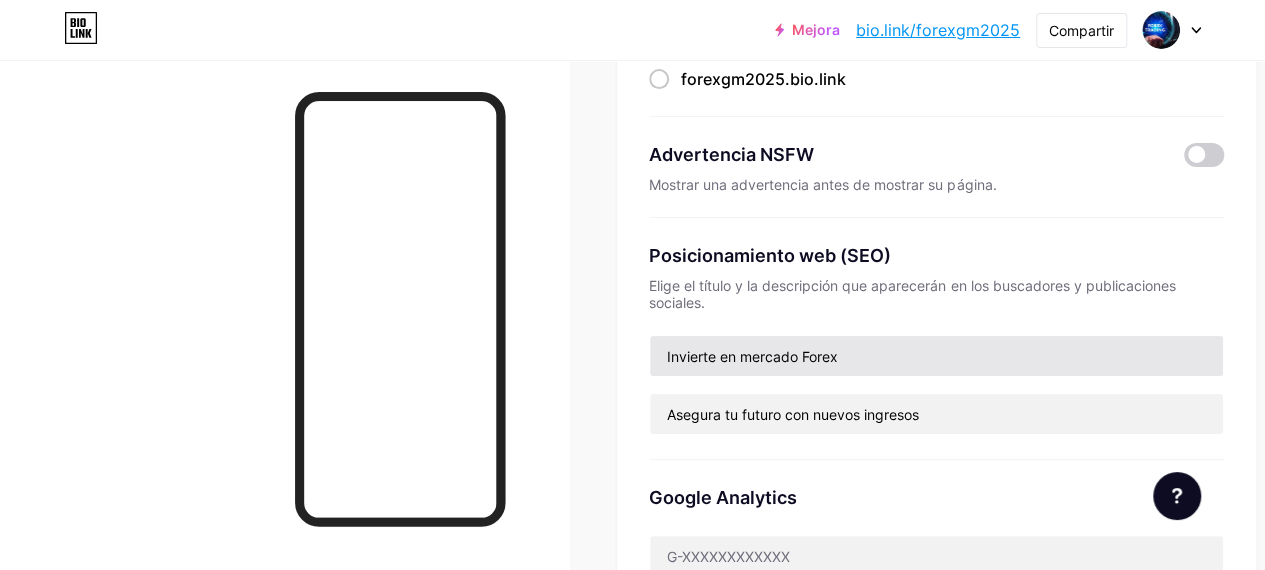 scroll, scrollTop: 231, scrollLeft: 0, axis: vertical 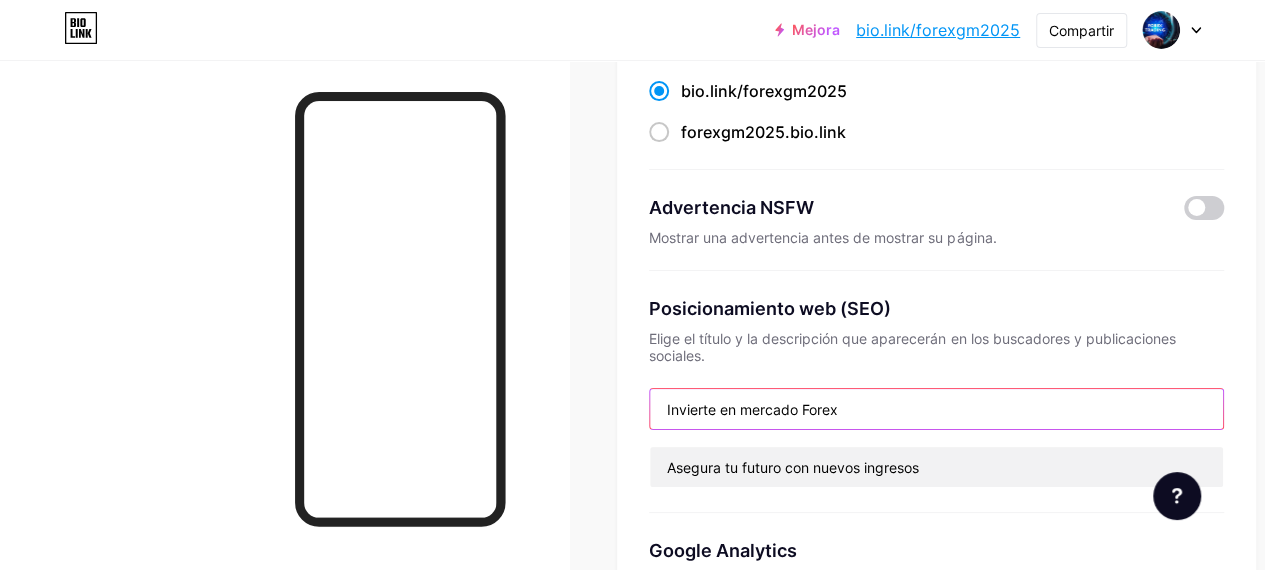 click on "Invierte en mercado Forex" at bounding box center [936, 409] 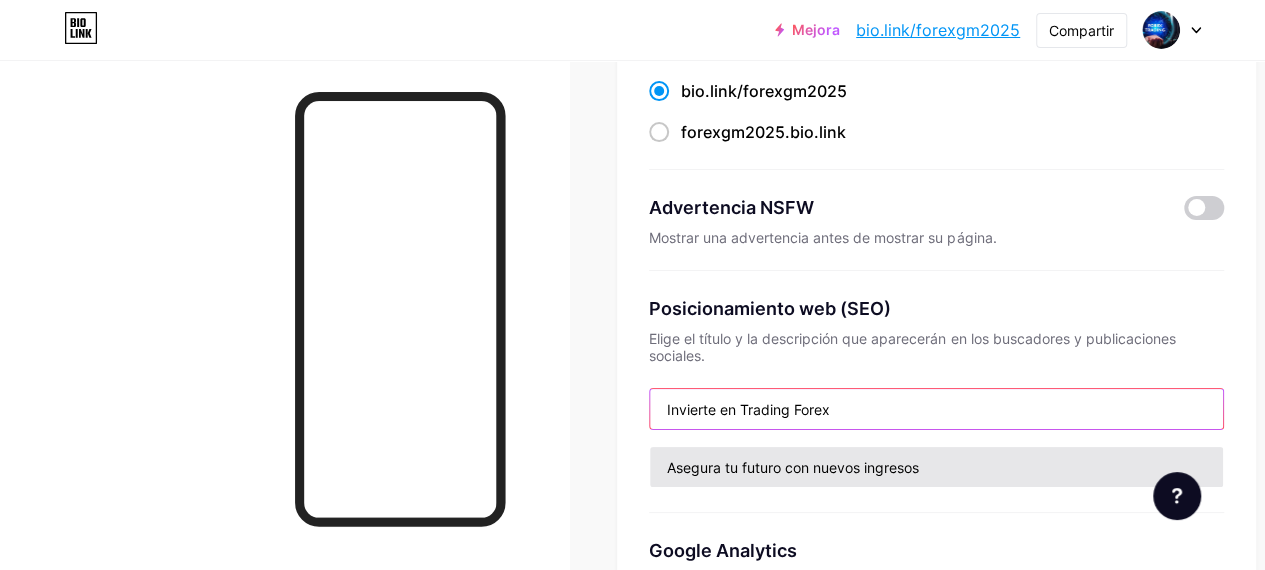 type on "Invierte en Trading Forex" 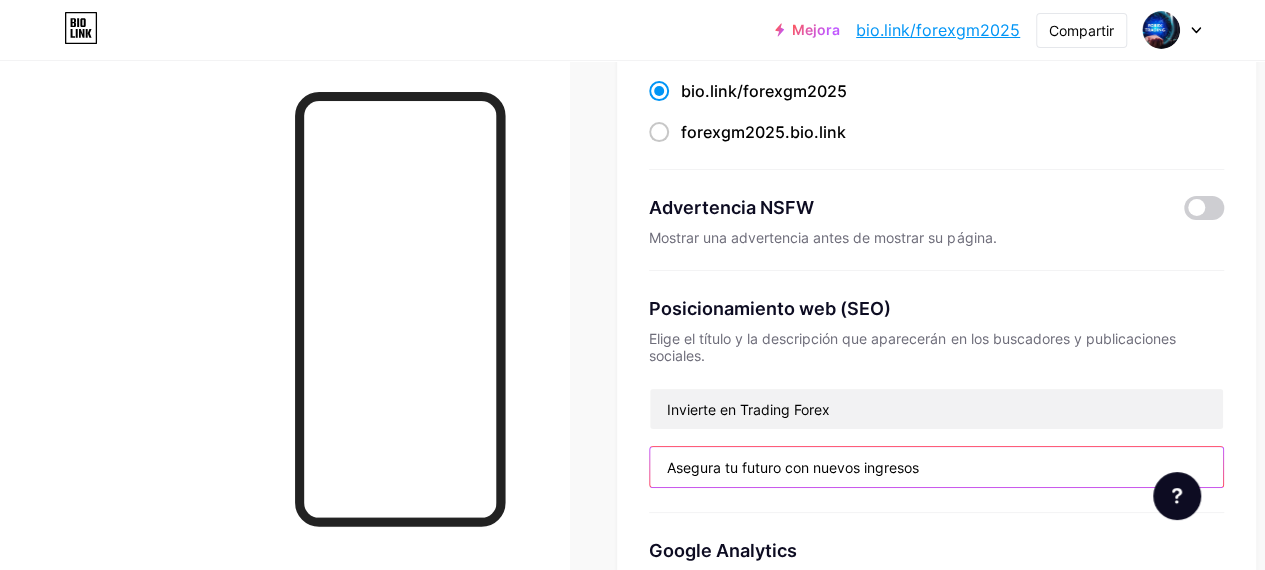 click on "Asegura tu futuro con nuevos ingresos" at bounding box center (936, 467) 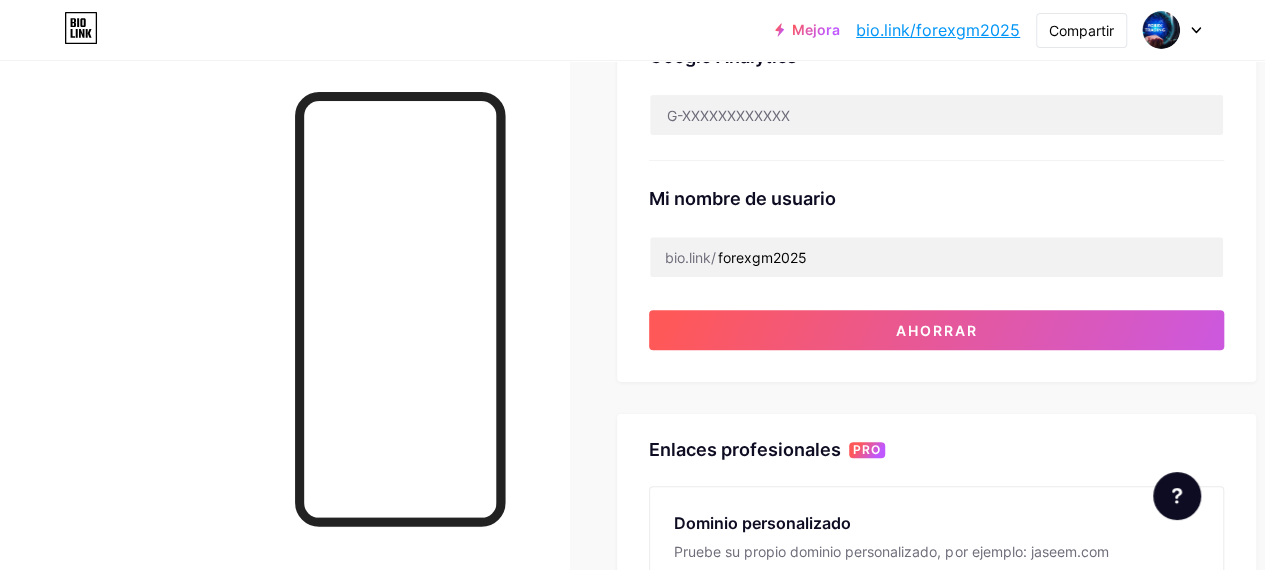 scroll, scrollTop: 803, scrollLeft: 0, axis: vertical 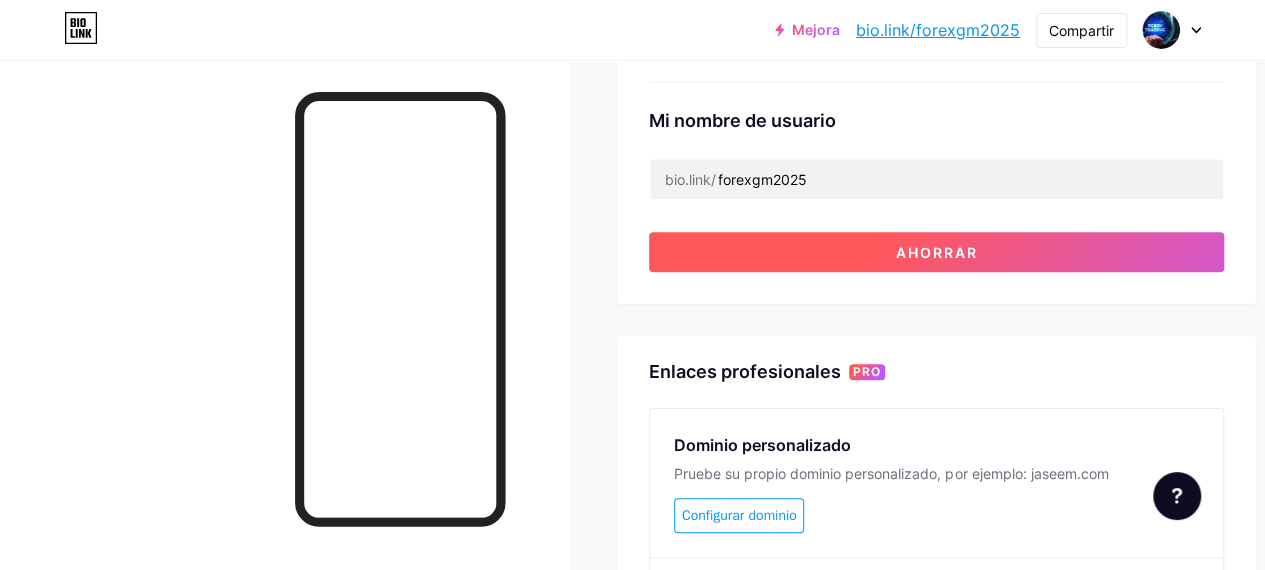 type on "Gana nuevos ingresos" 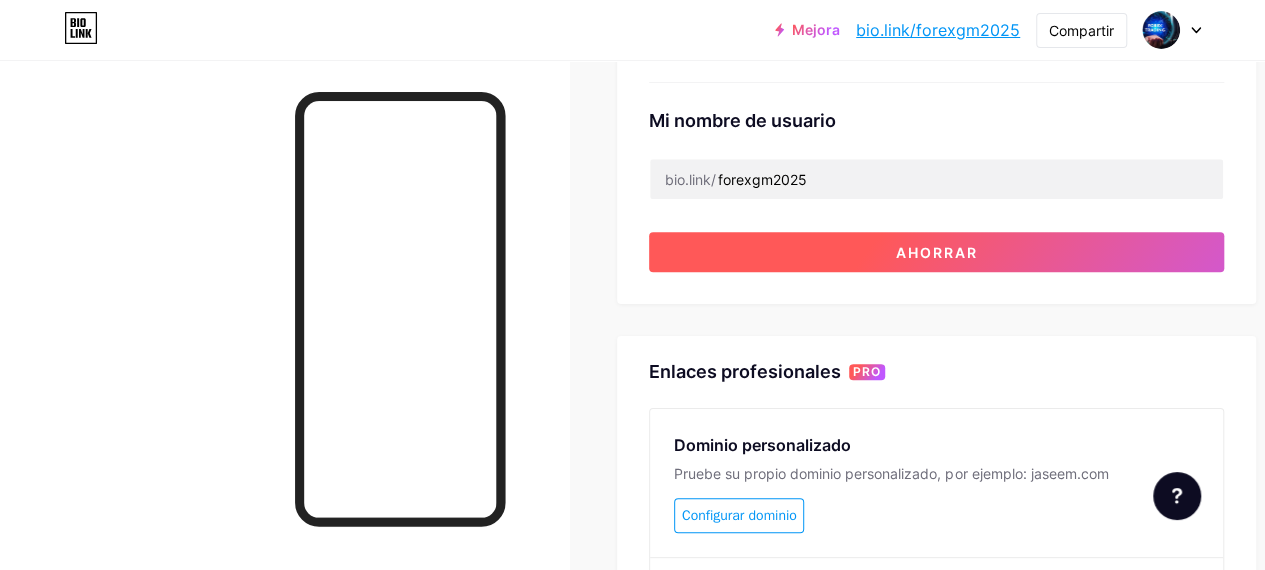 click on "Ahorrar" at bounding box center (937, 252) 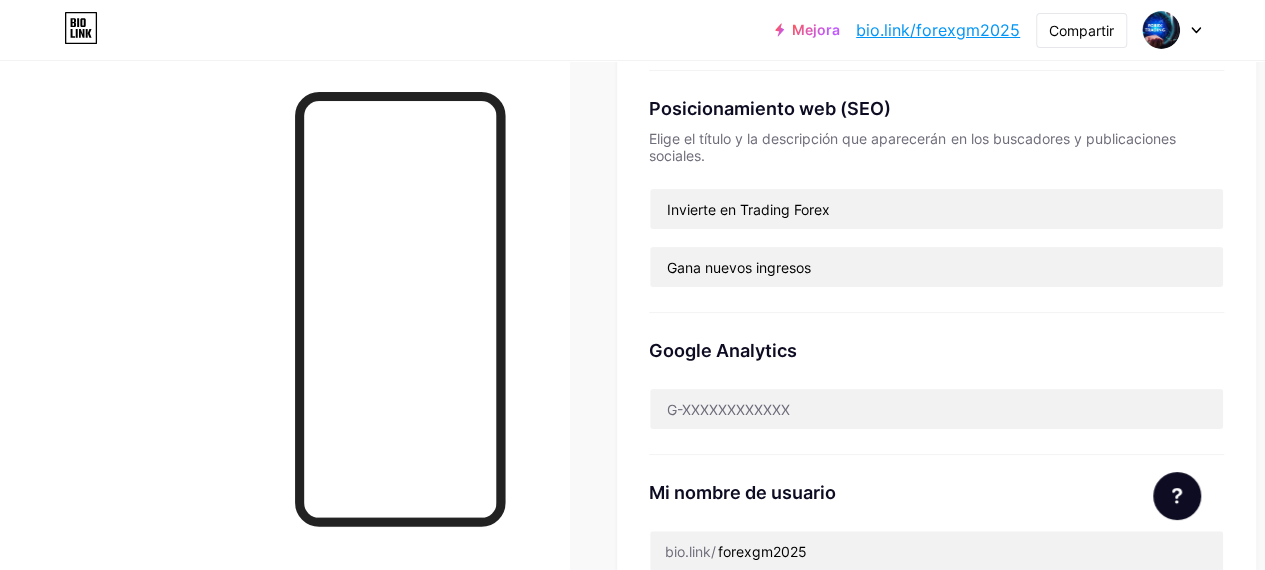 scroll, scrollTop: 0, scrollLeft: 0, axis: both 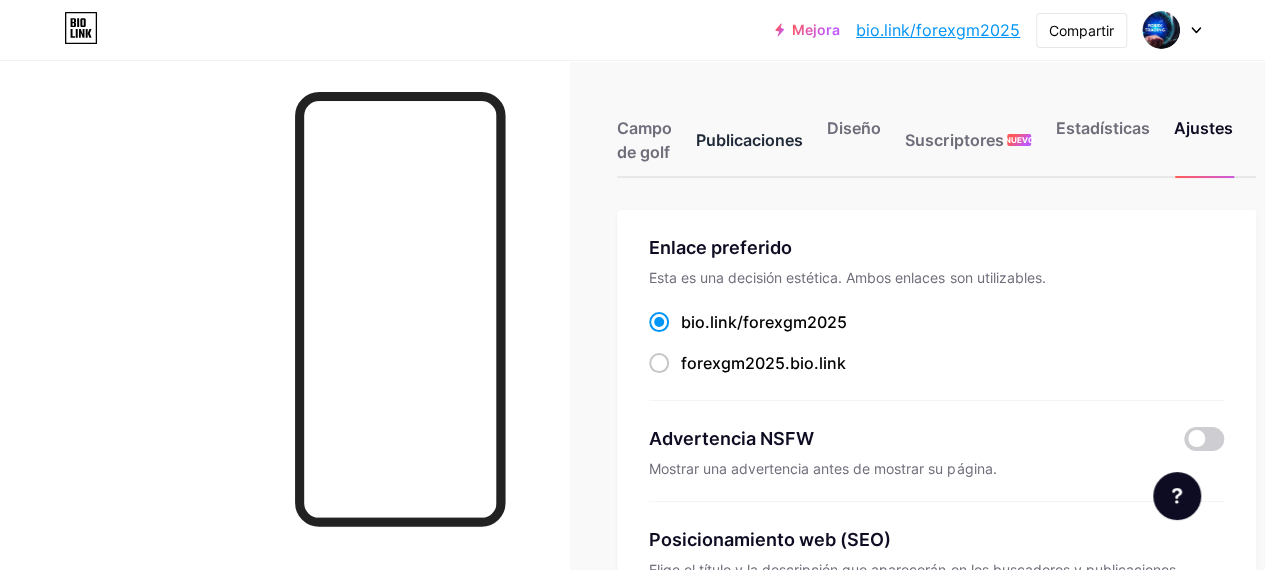 click on "Publicaciones" at bounding box center [749, 140] 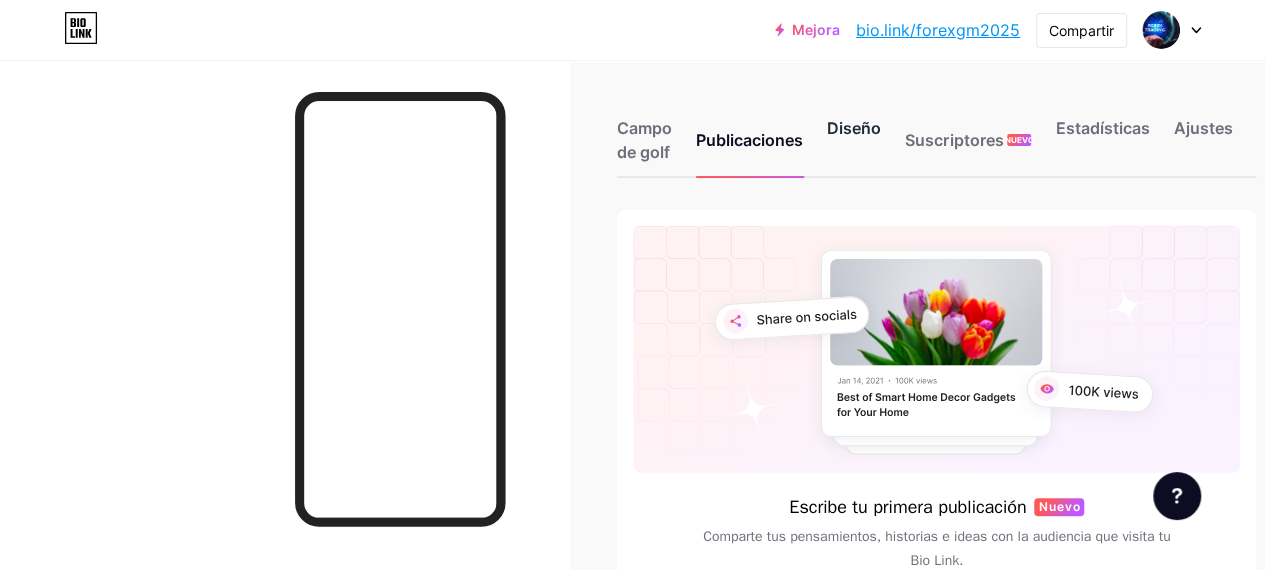 click on "Diseño" at bounding box center [854, 128] 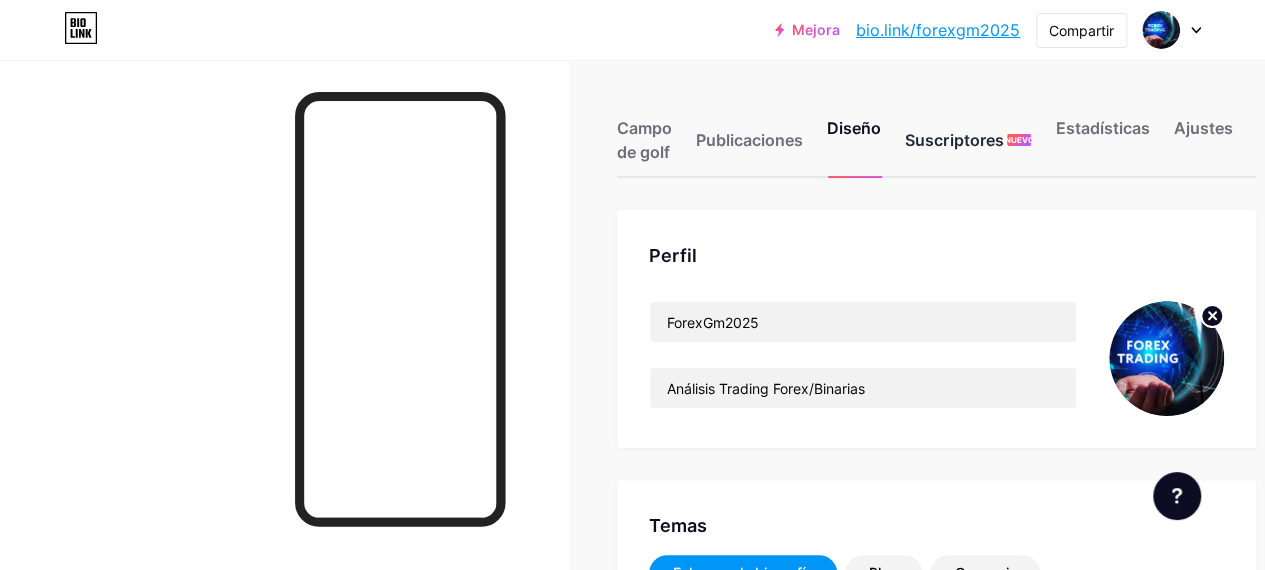 click on "Suscriptores" at bounding box center [954, 140] 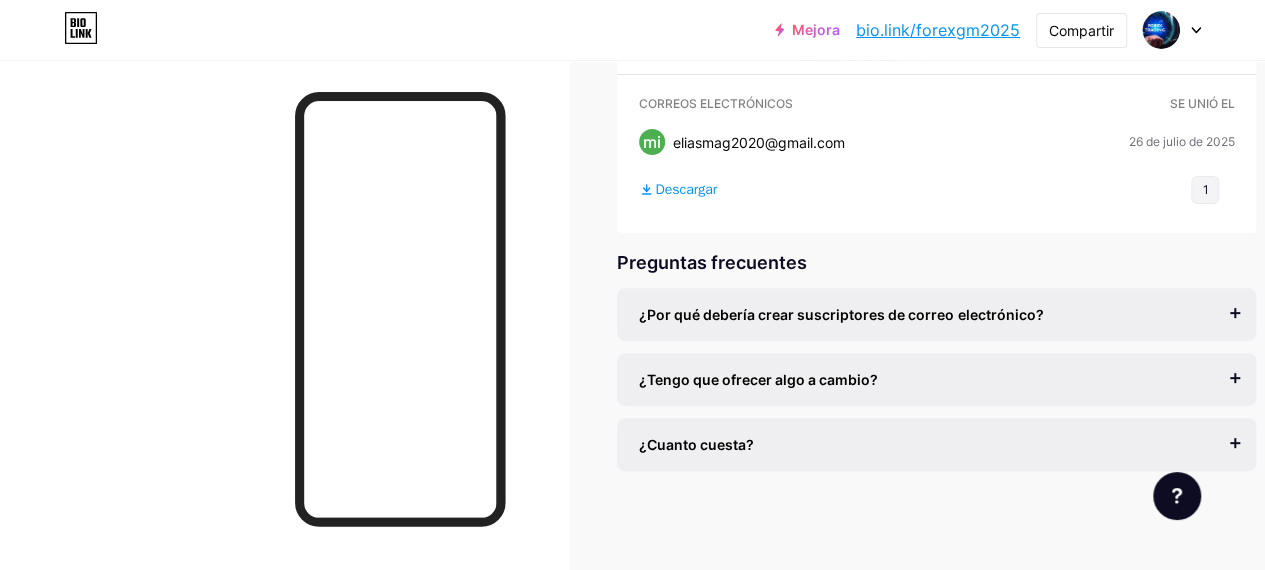 scroll, scrollTop: 0, scrollLeft: 0, axis: both 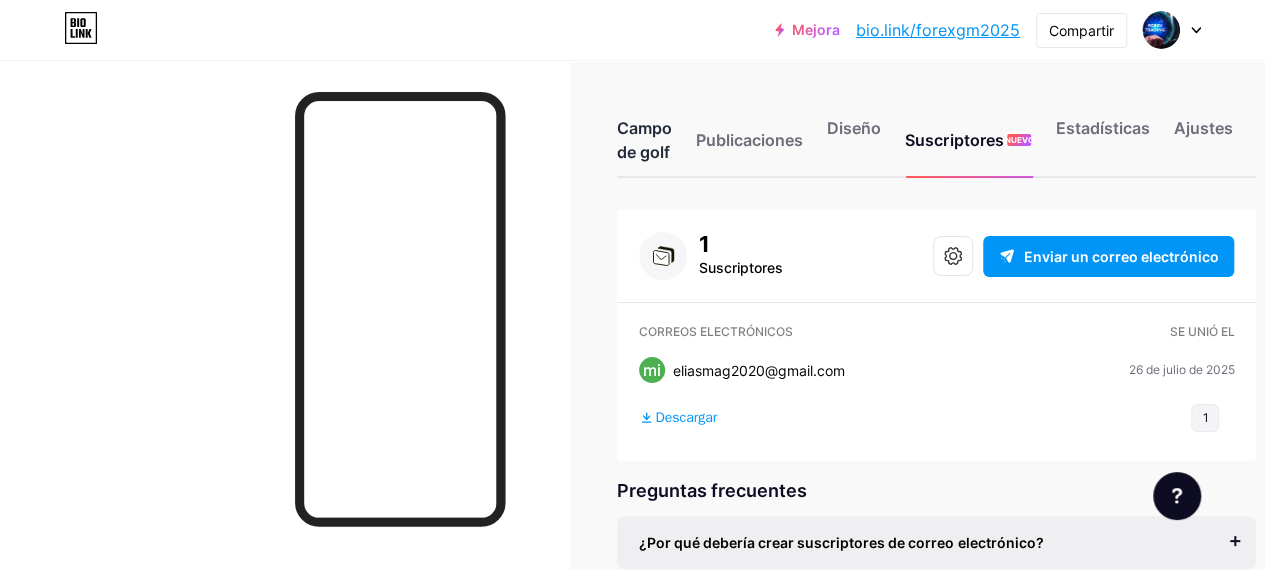 click on "Campo de golf" at bounding box center [644, 140] 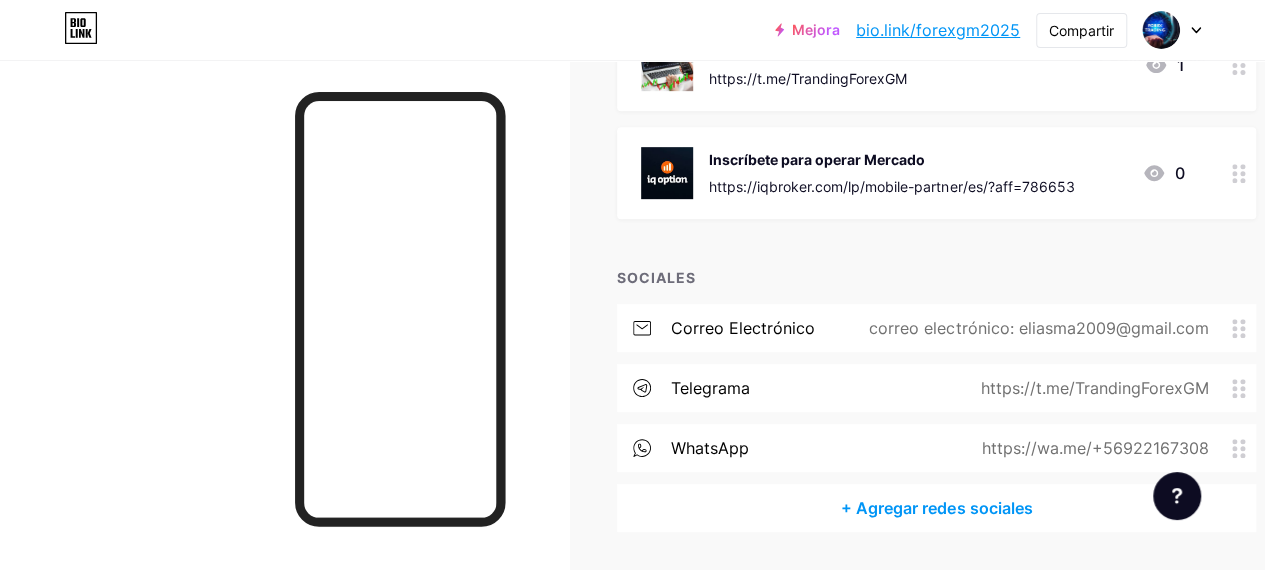 scroll, scrollTop: 461, scrollLeft: 0, axis: vertical 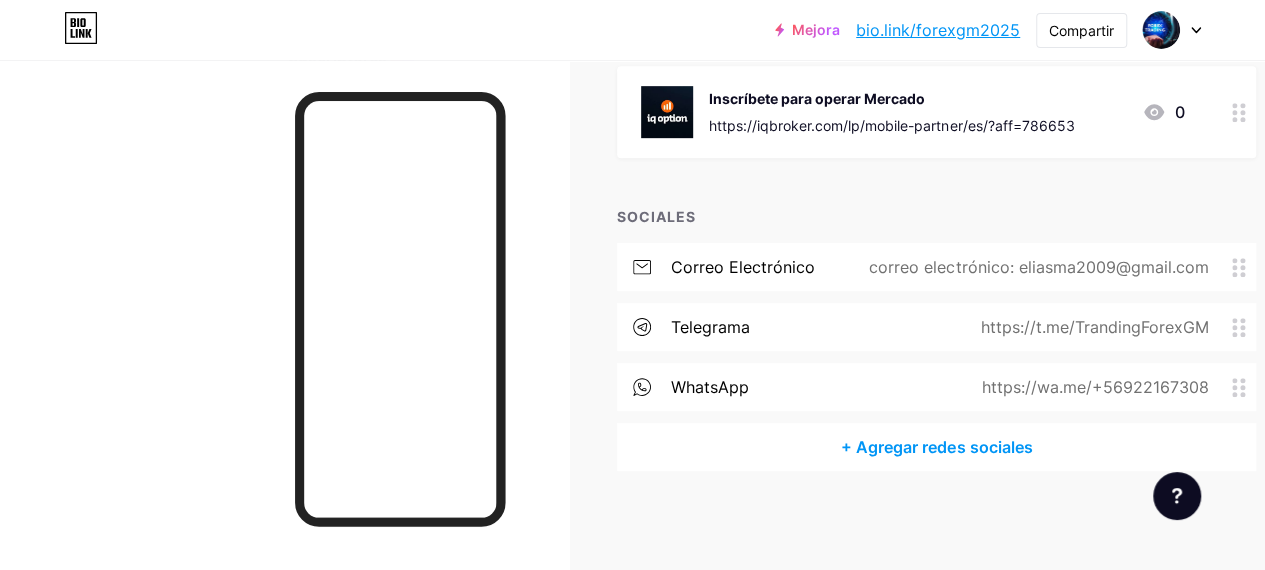 click 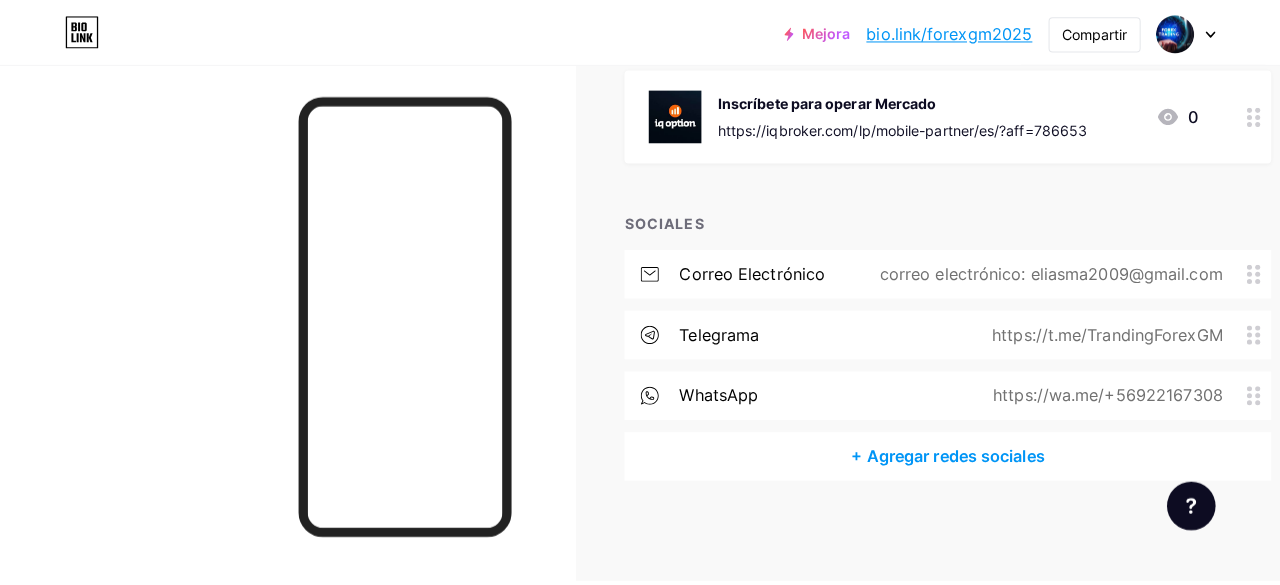 scroll, scrollTop: 446, scrollLeft: 0, axis: vertical 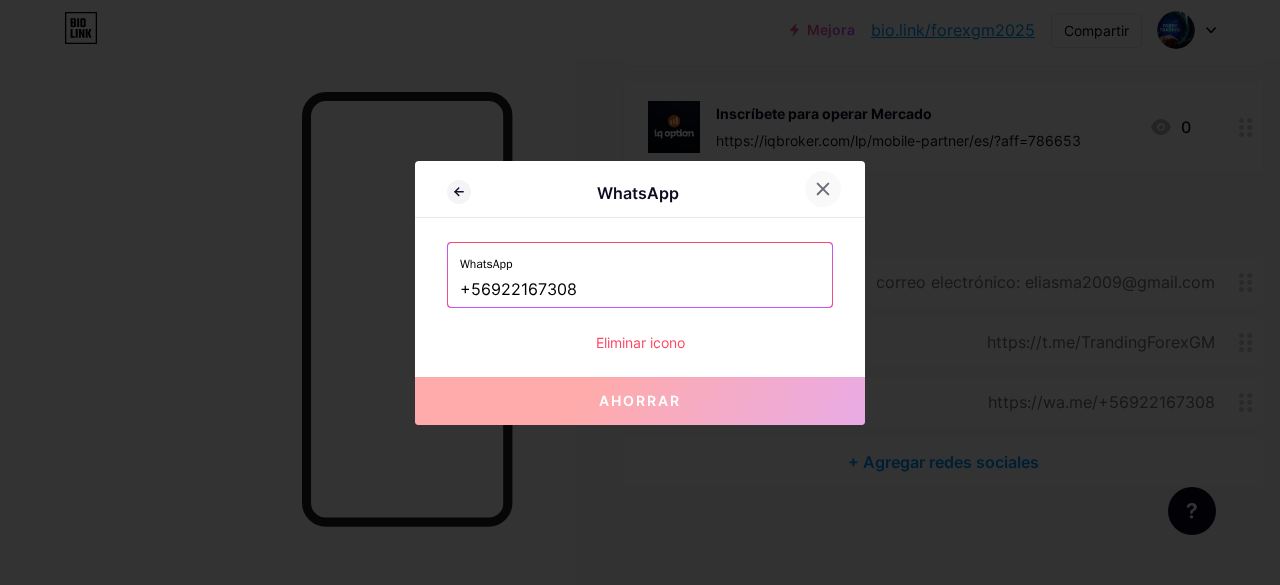 click 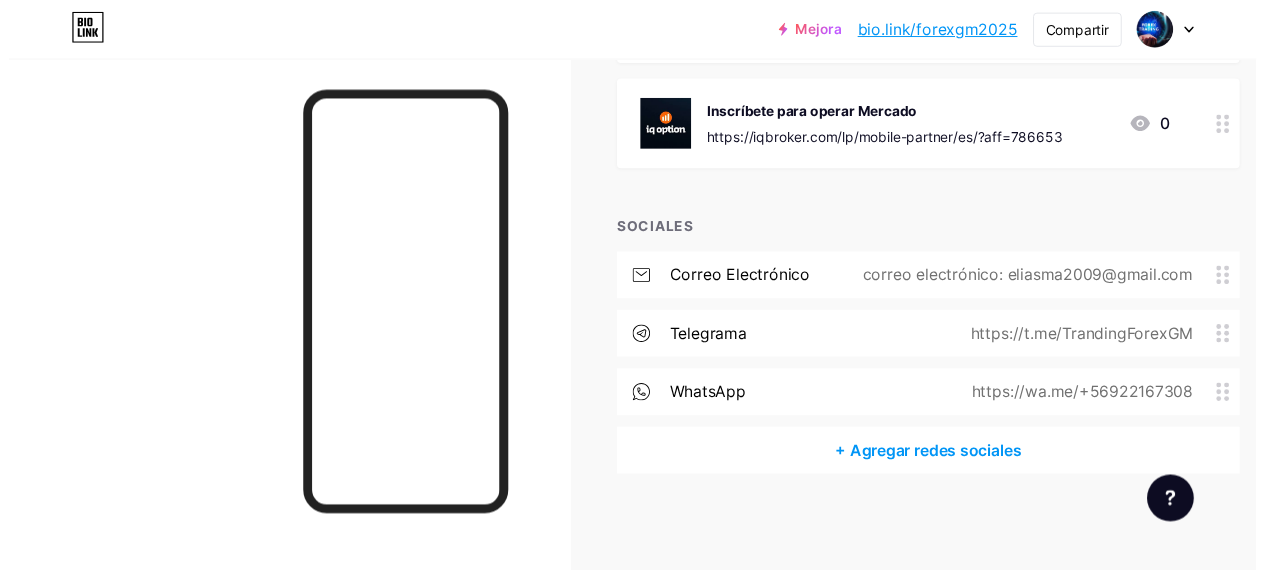 scroll, scrollTop: 461, scrollLeft: 0, axis: vertical 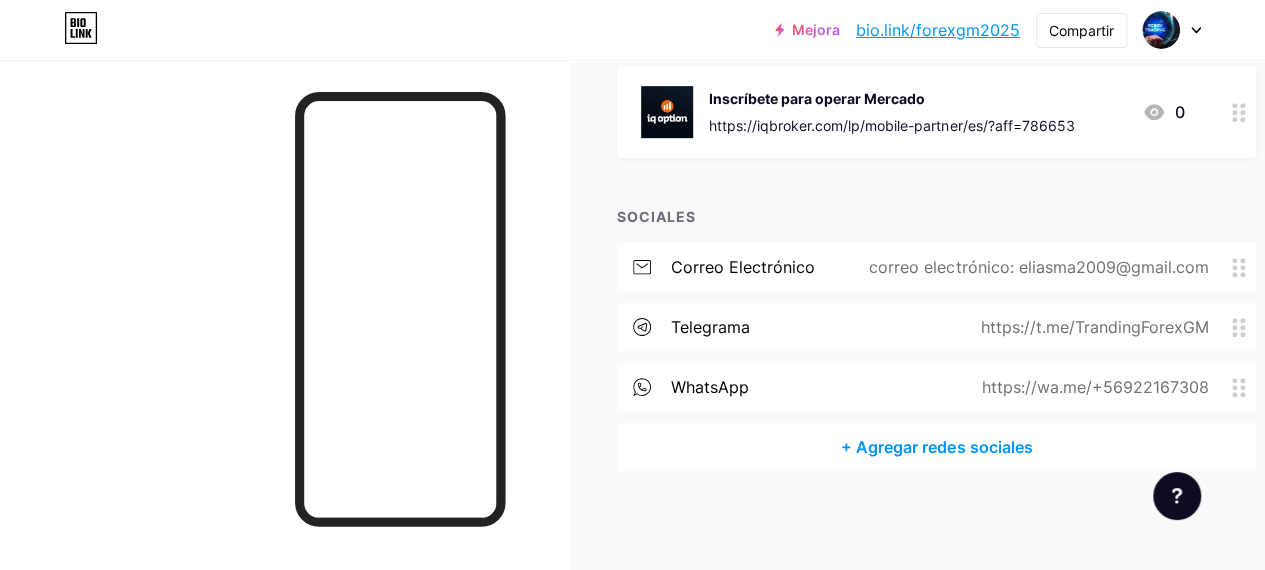 click on "+ Agregar redes sociales" at bounding box center [936, 447] 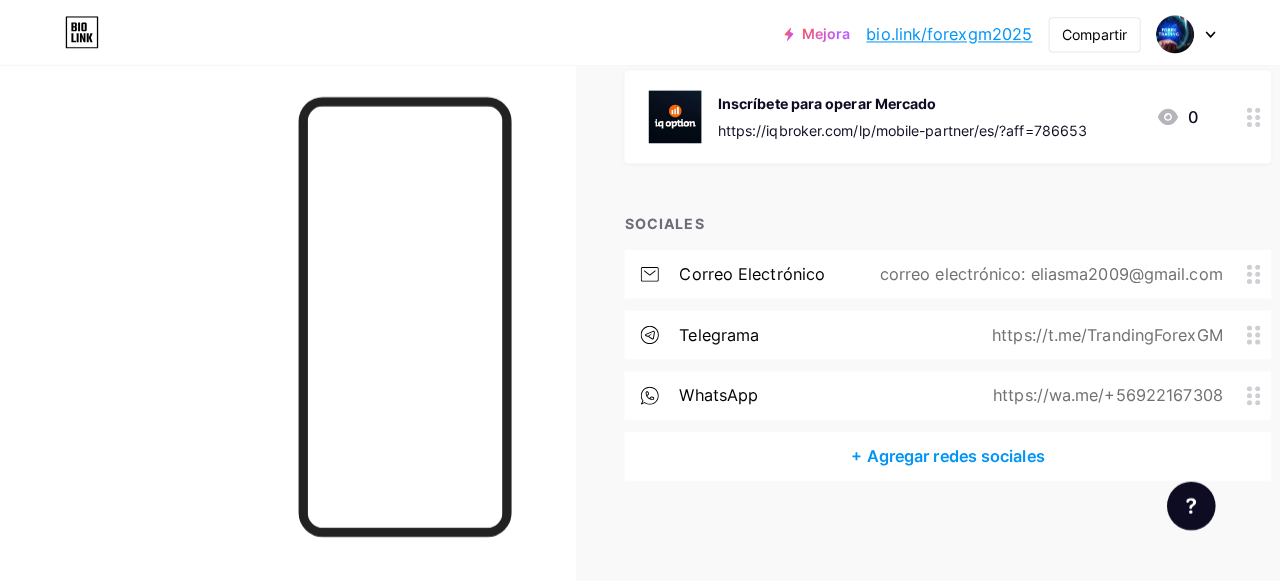 scroll, scrollTop: 446, scrollLeft: 0, axis: vertical 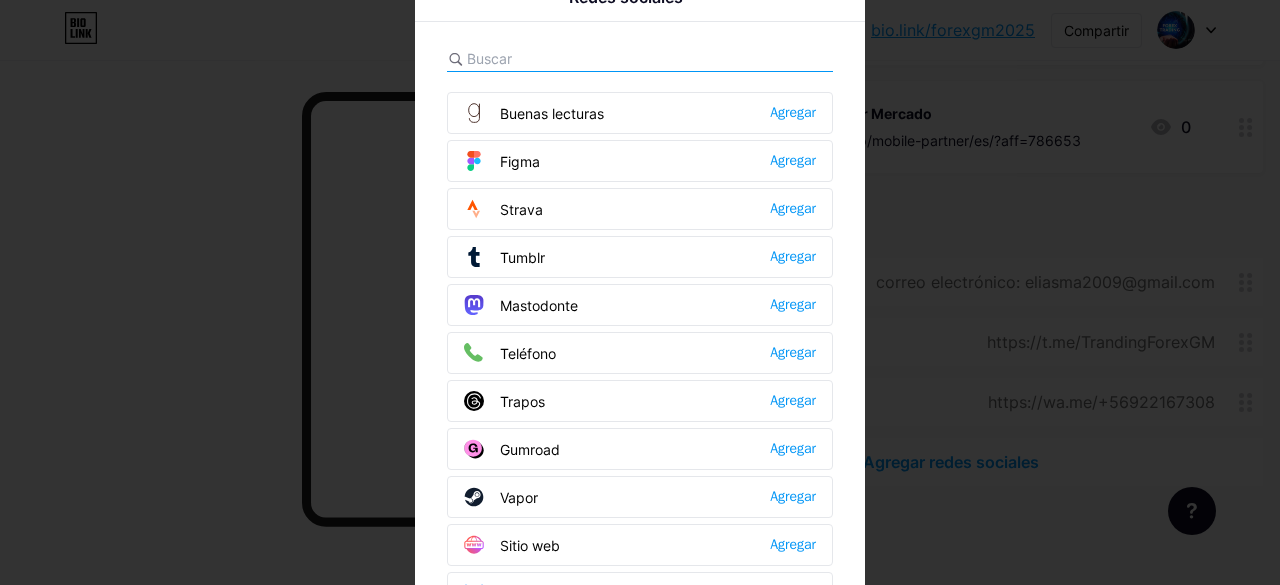 click at bounding box center [640, 292] 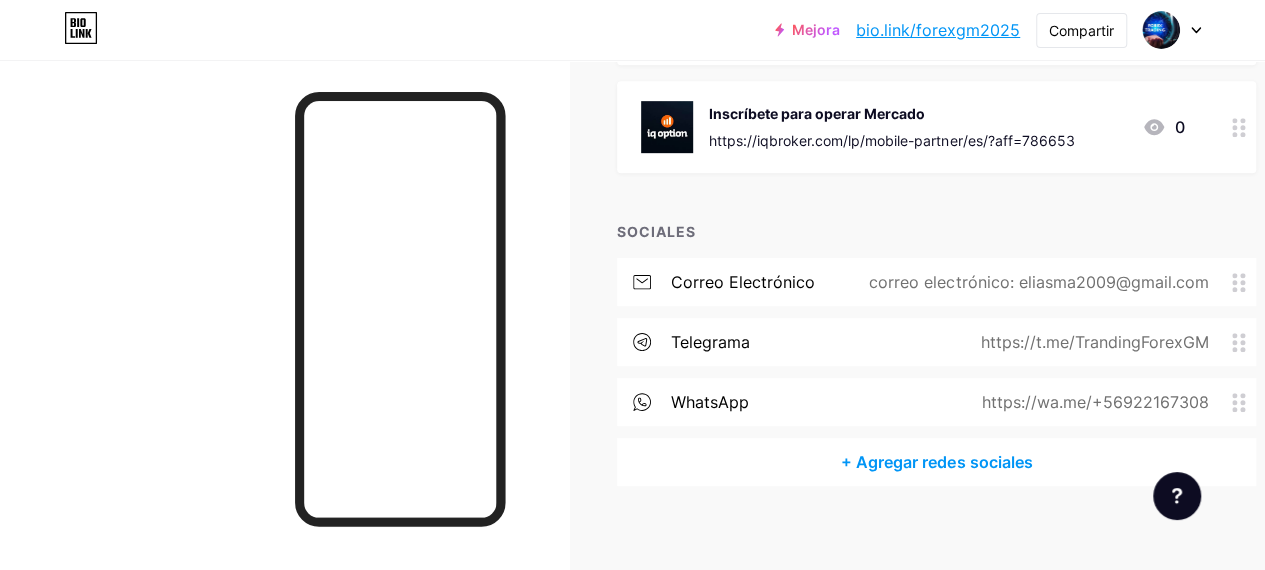 click 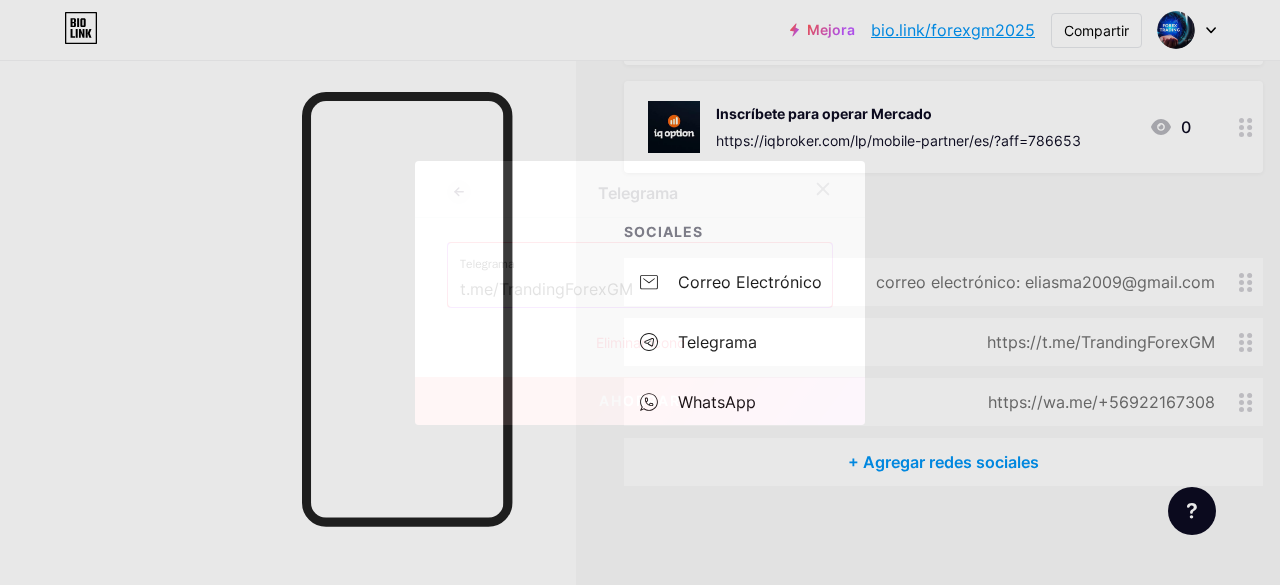 click on "Telegrama" at bounding box center (487, 264) 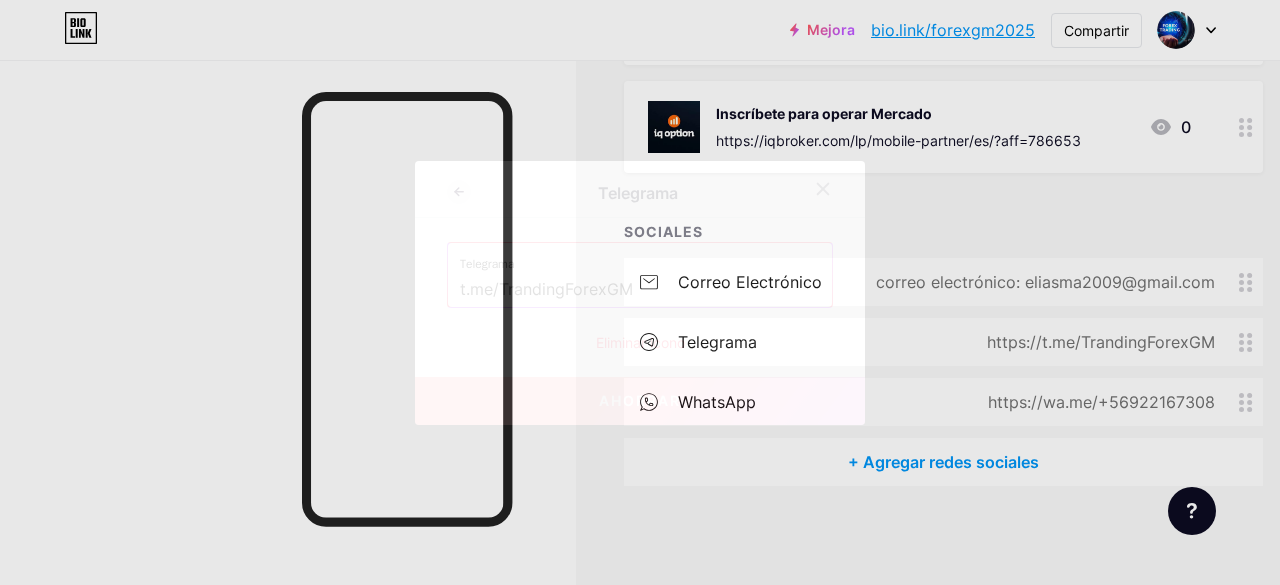 click 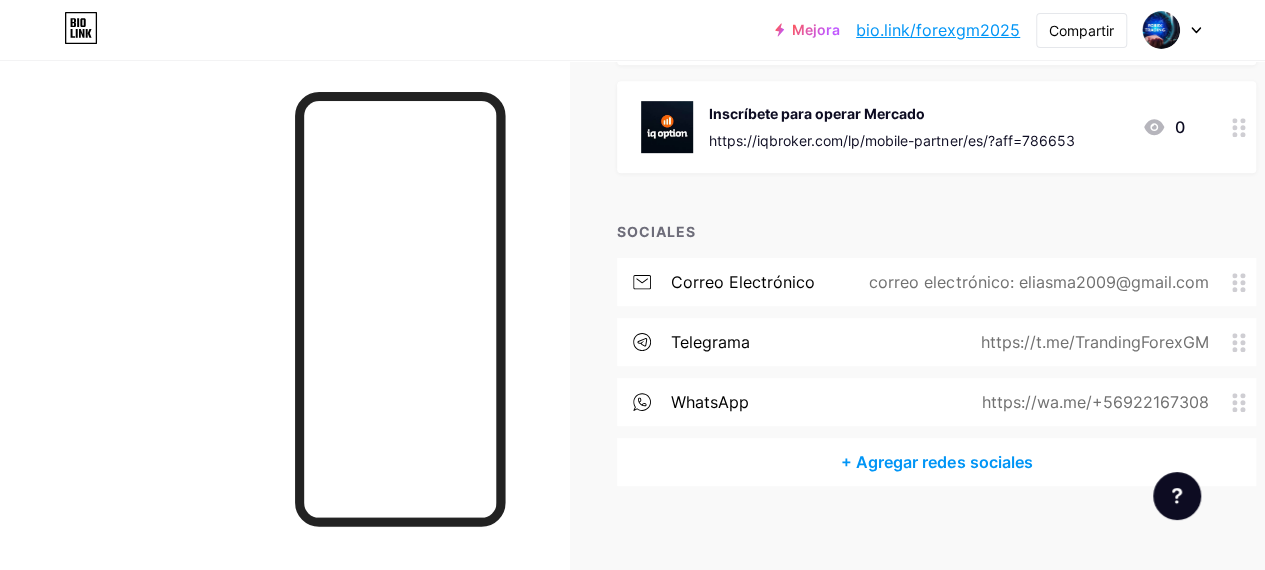 click on "+ Agregar redes sociales" at bounding box center [936, 462] 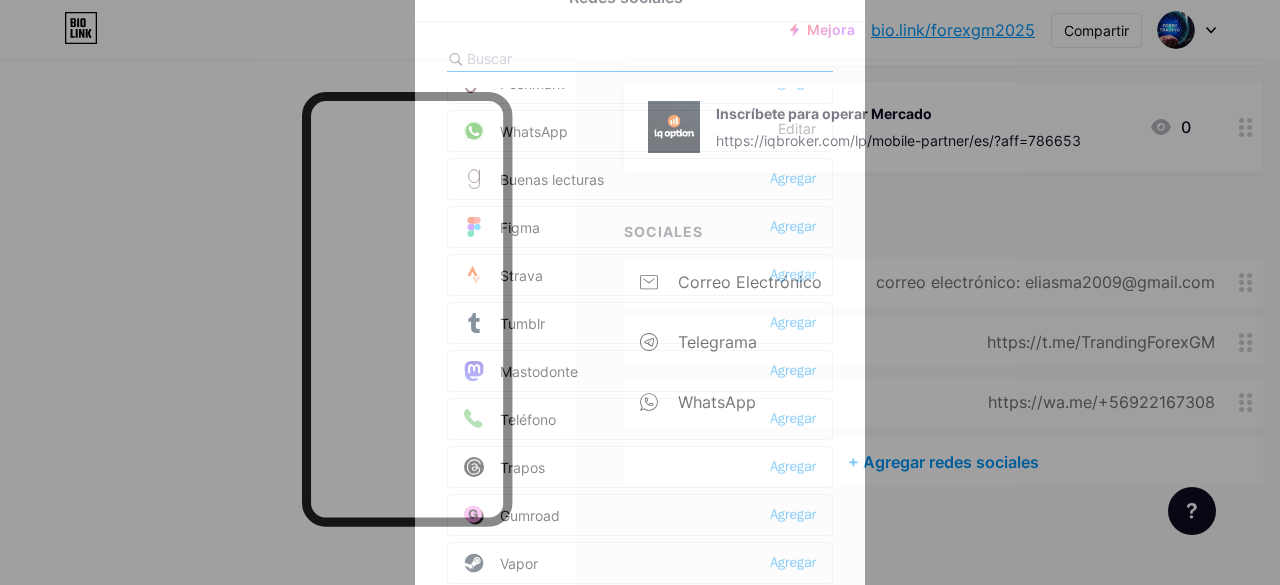 scroll, scrollTop: 1772, scrollLeft: 0, axis: vertical 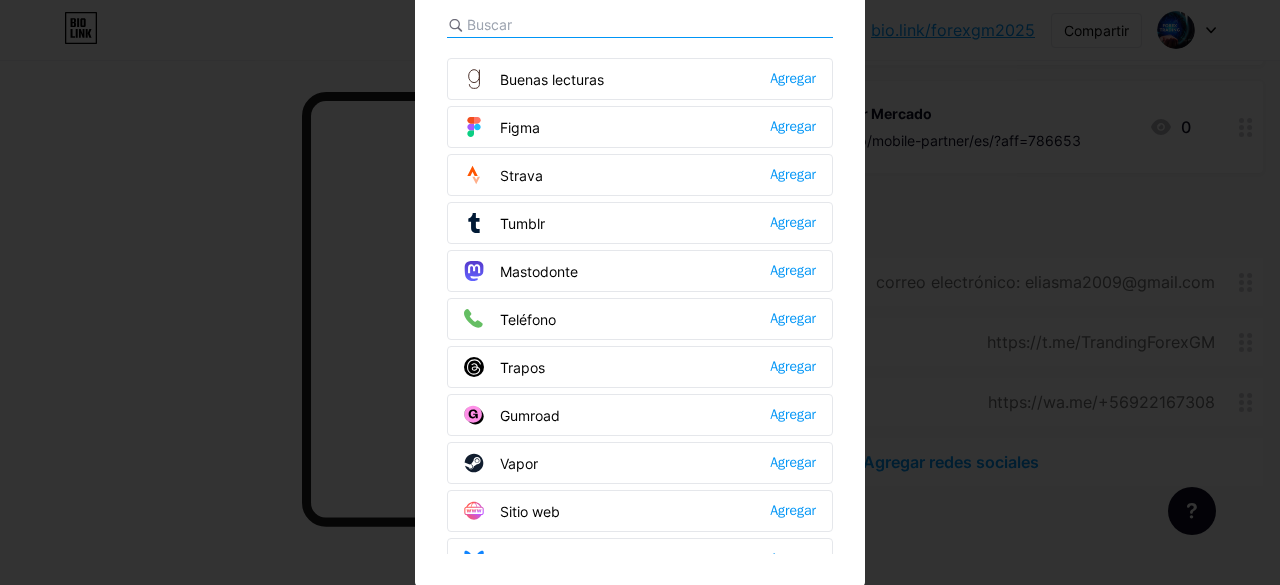 click at bounding box center [640, 258] 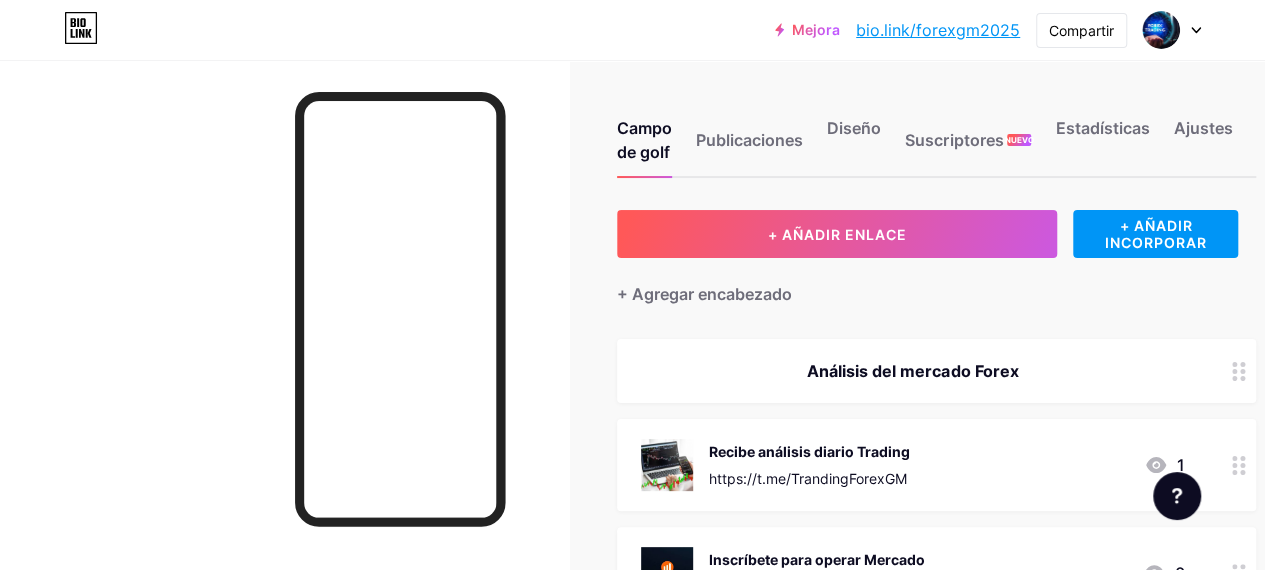 scroll, scrollTop: 461, scrollLeft: 0, axis: vertical 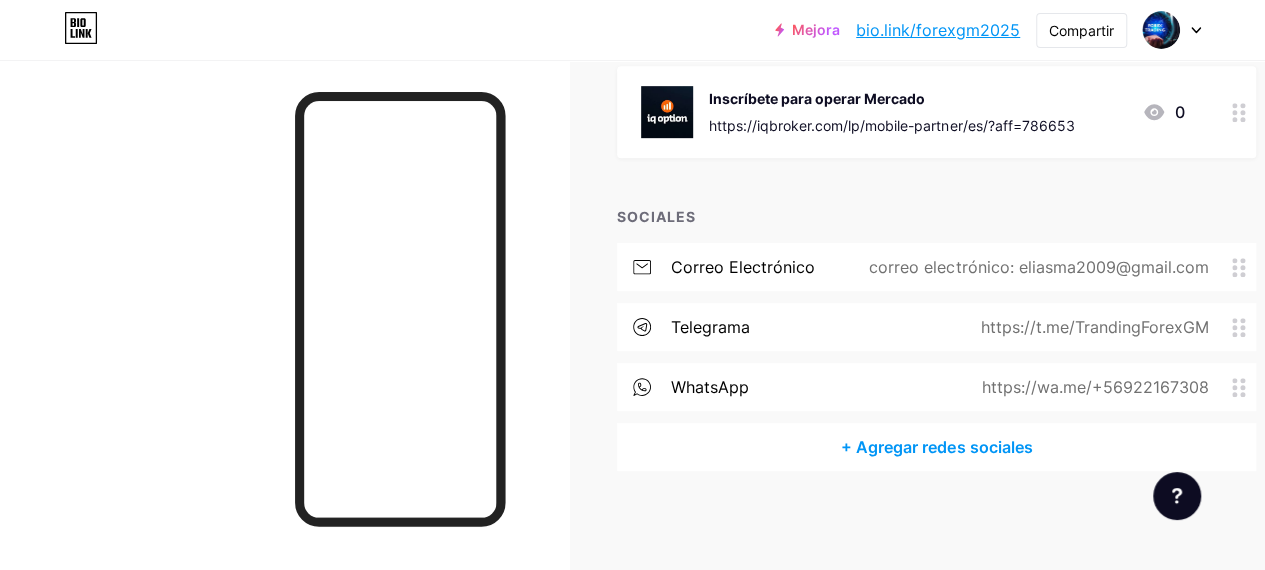 click on "+ Agregar redes sociales" at bounding box center [936, 447] 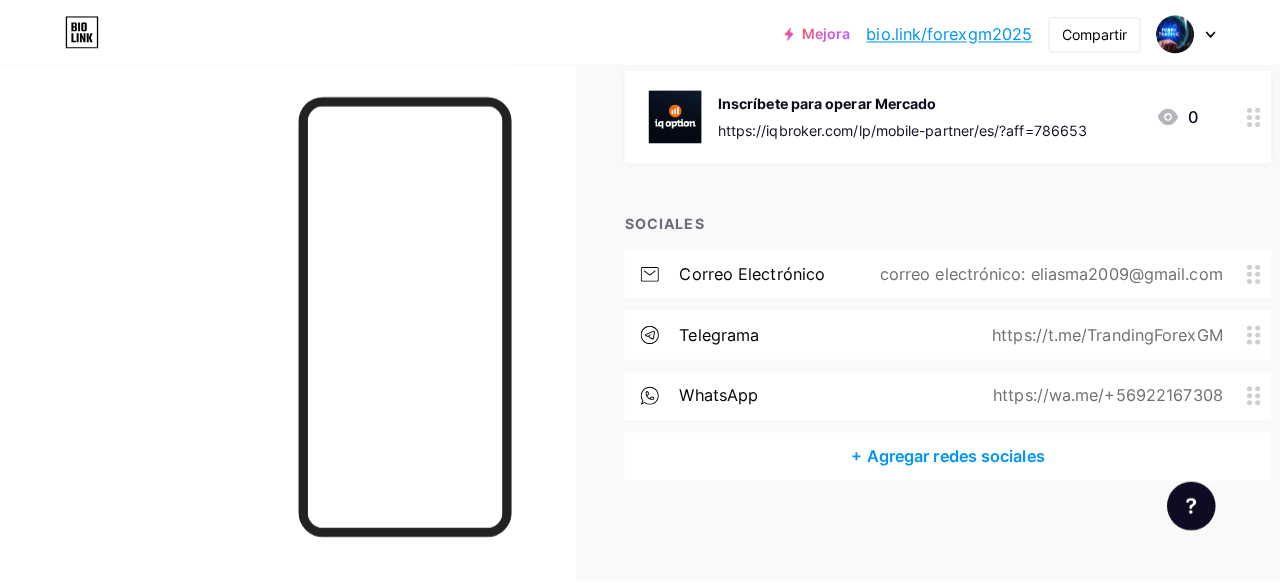 scroll, scrollTop: 446, scrollLeft: 0, axis: vertical 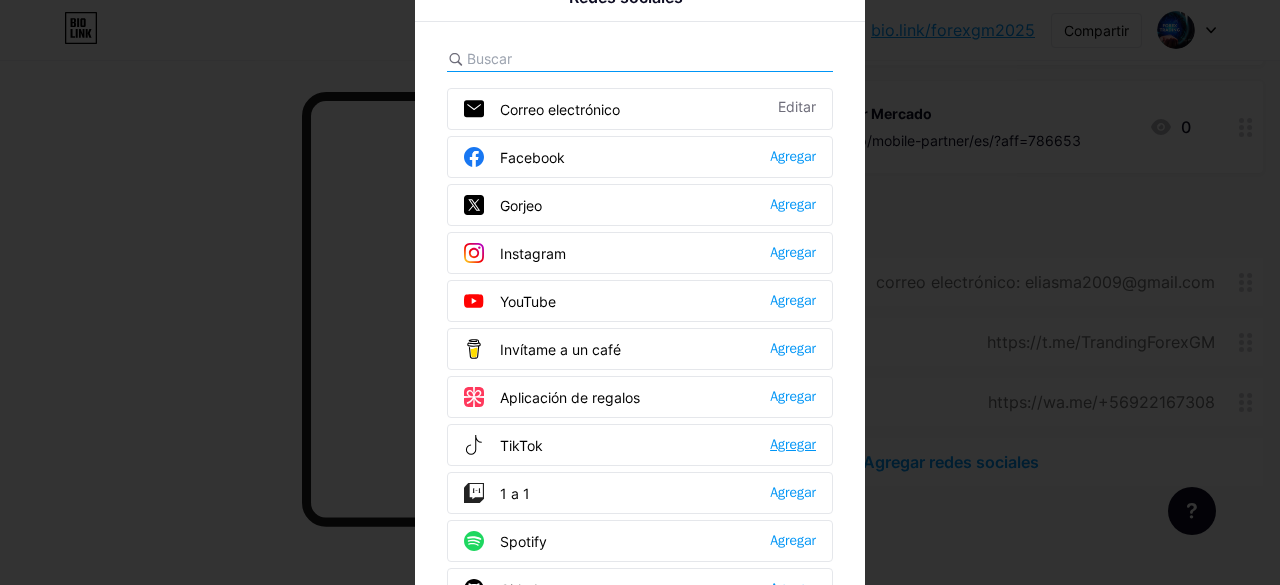click on "Agregar" at bounding box center (793, 444) 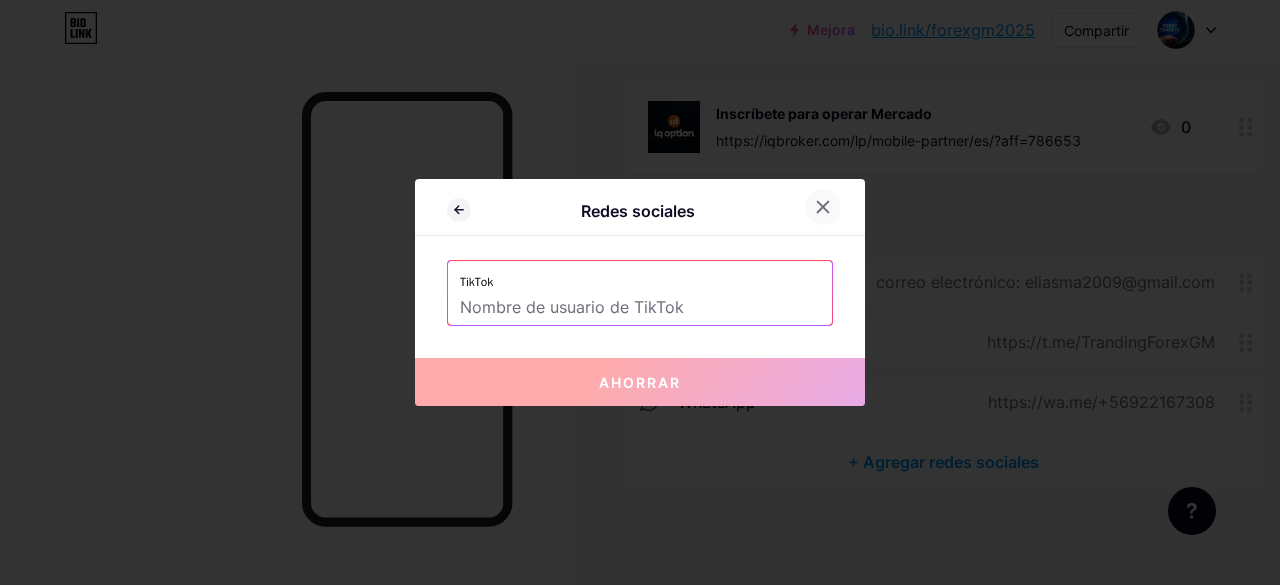 click 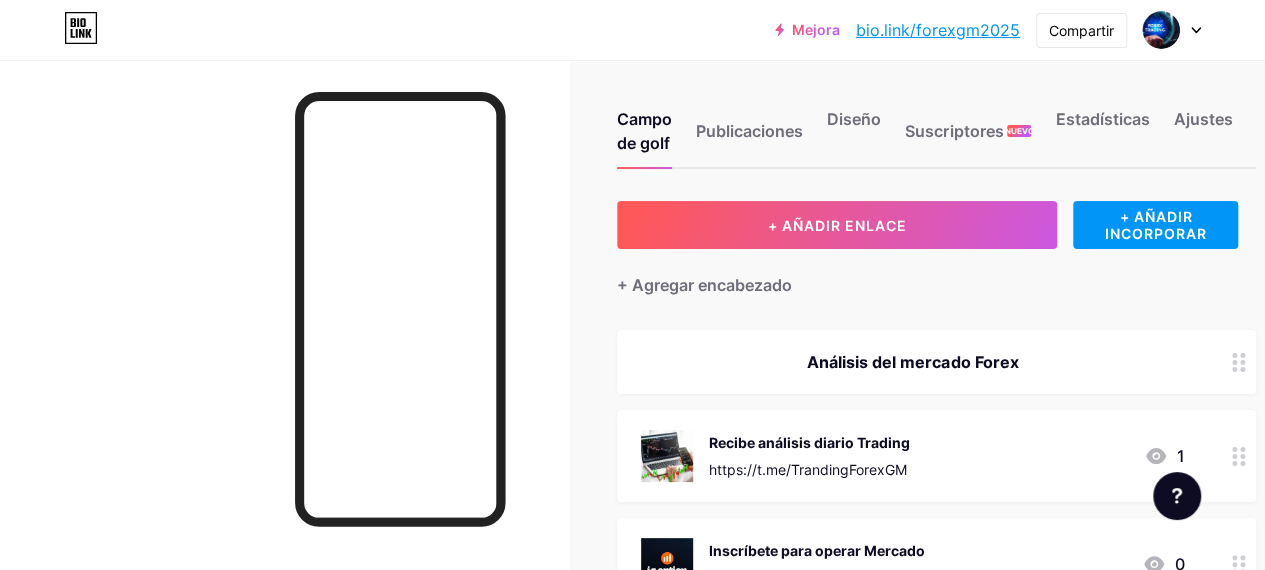scroll, scrollTop: 0, scrollLeft: 0, axis: both 